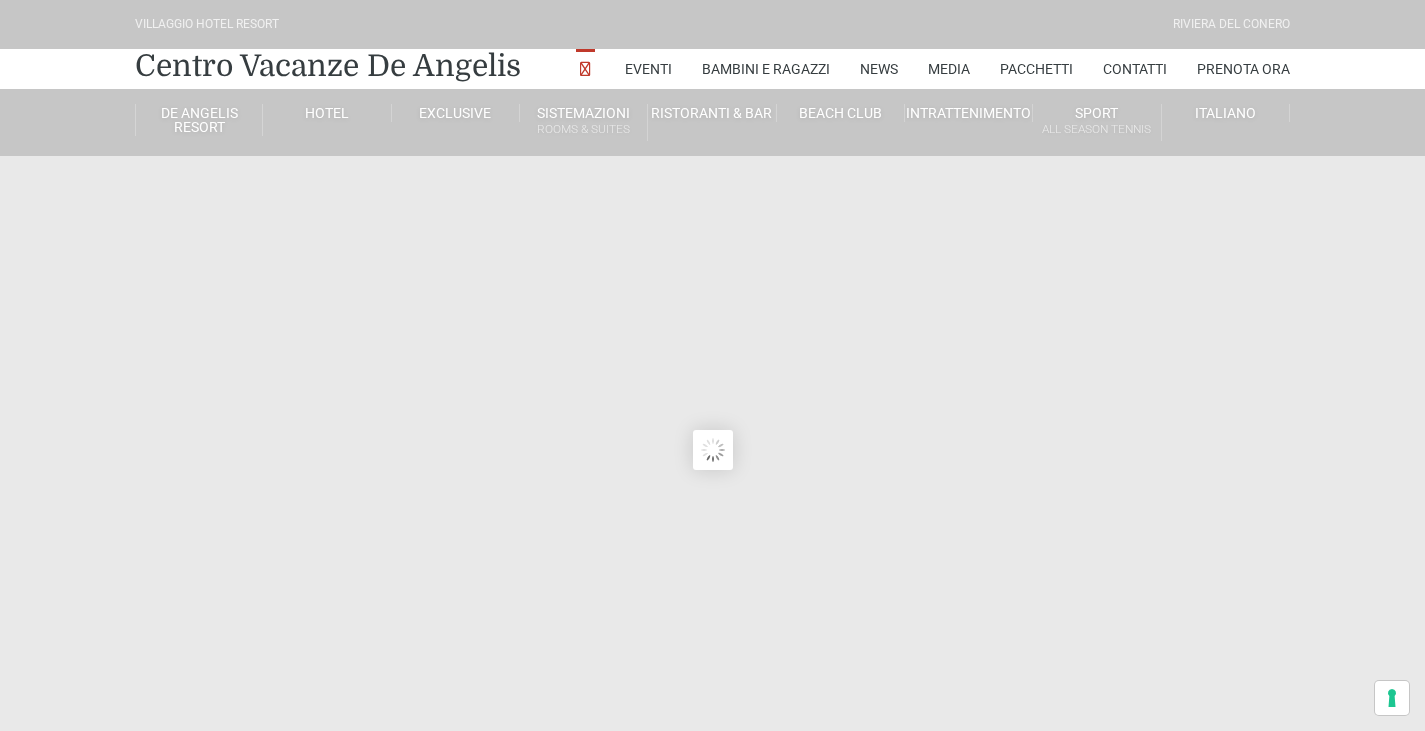 scroll, scrollTop: 0, scrollLeft: 0, axis: both 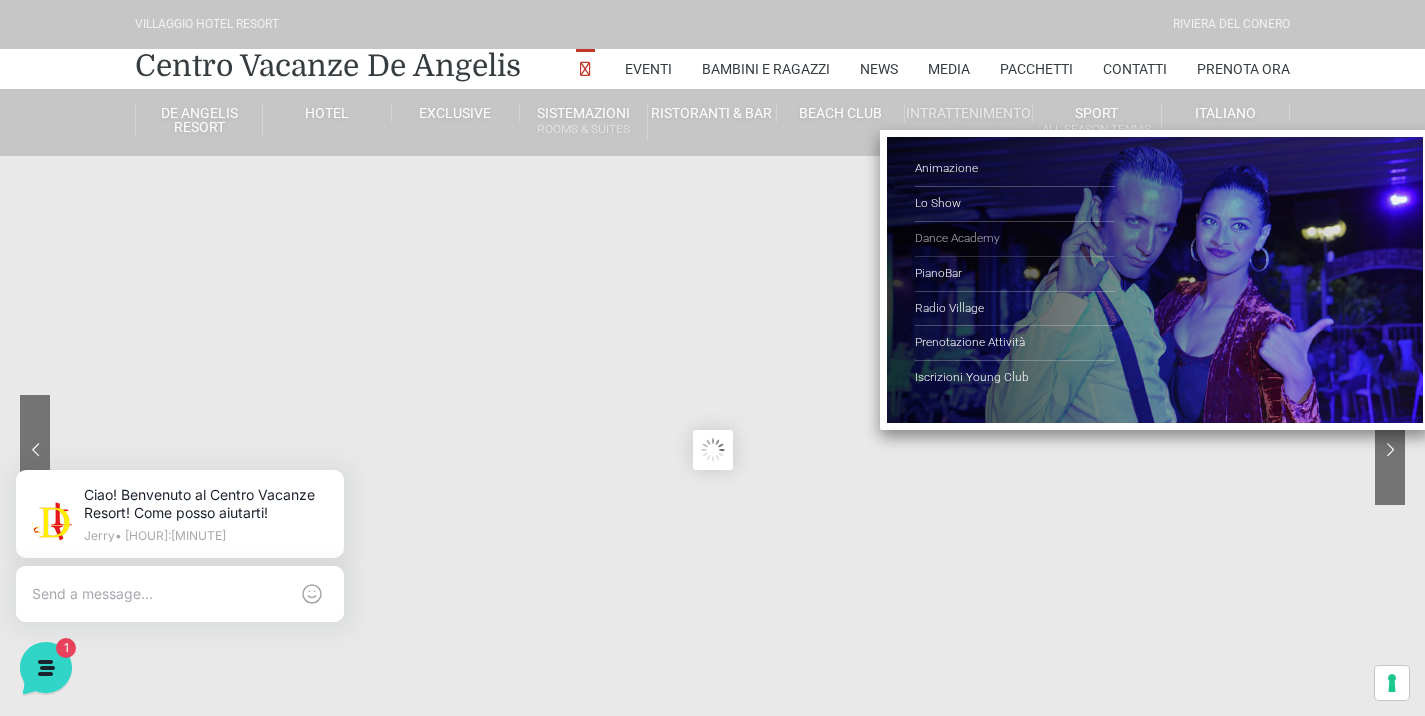 click on "Dance Academy" at bounding box center (1015, 239) 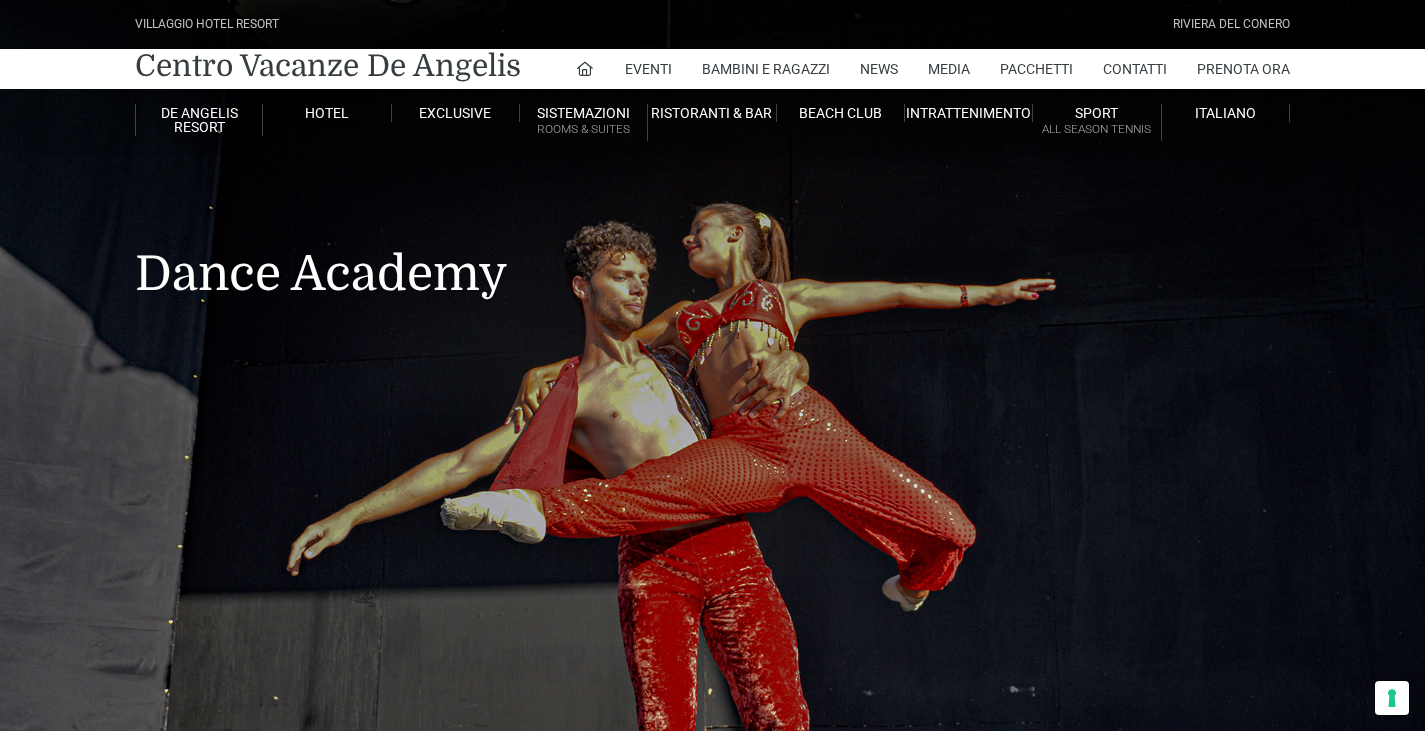 scroll, scrollTop: 0, scrollLeft: 0, axis: both 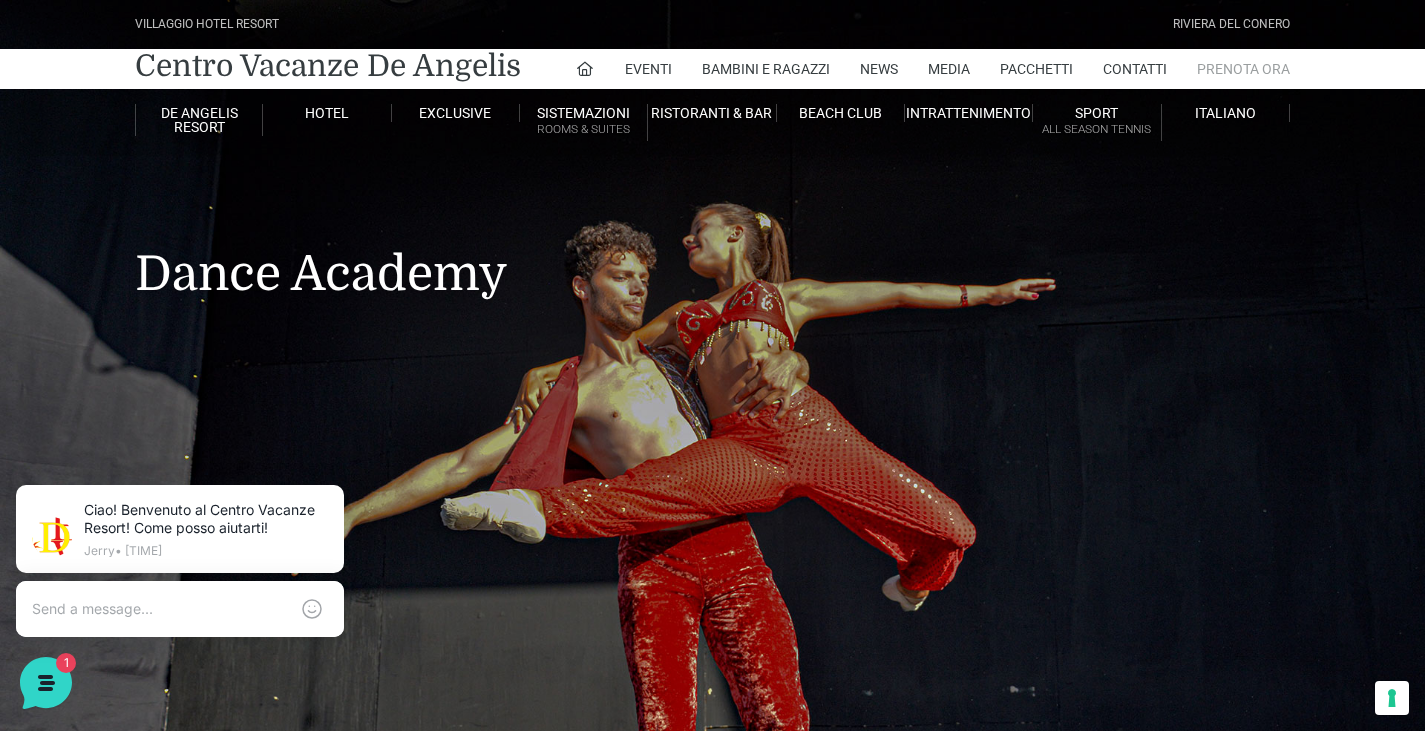 click on "Prenota Ora" at bounding box center (1243, 69) 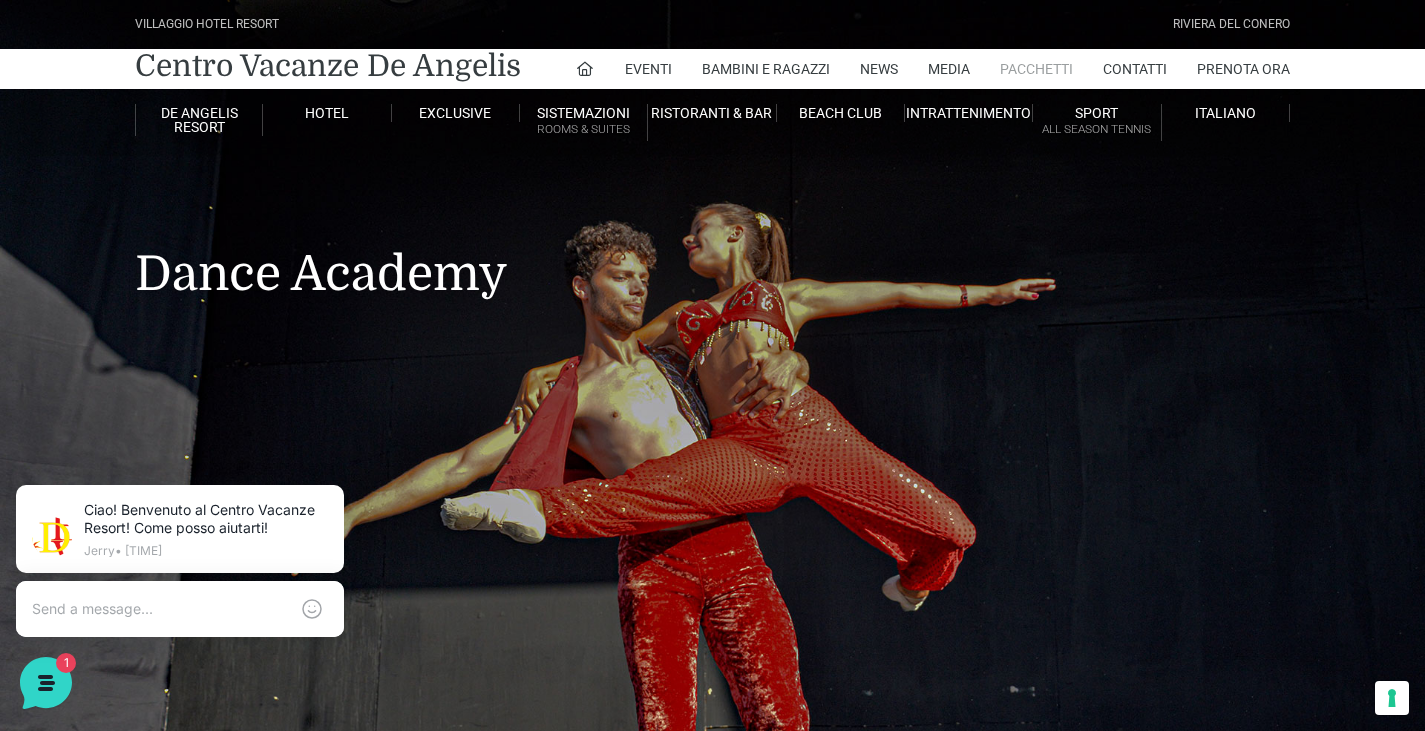 click on "Pacchetti" at bounding box center [1036, 69] 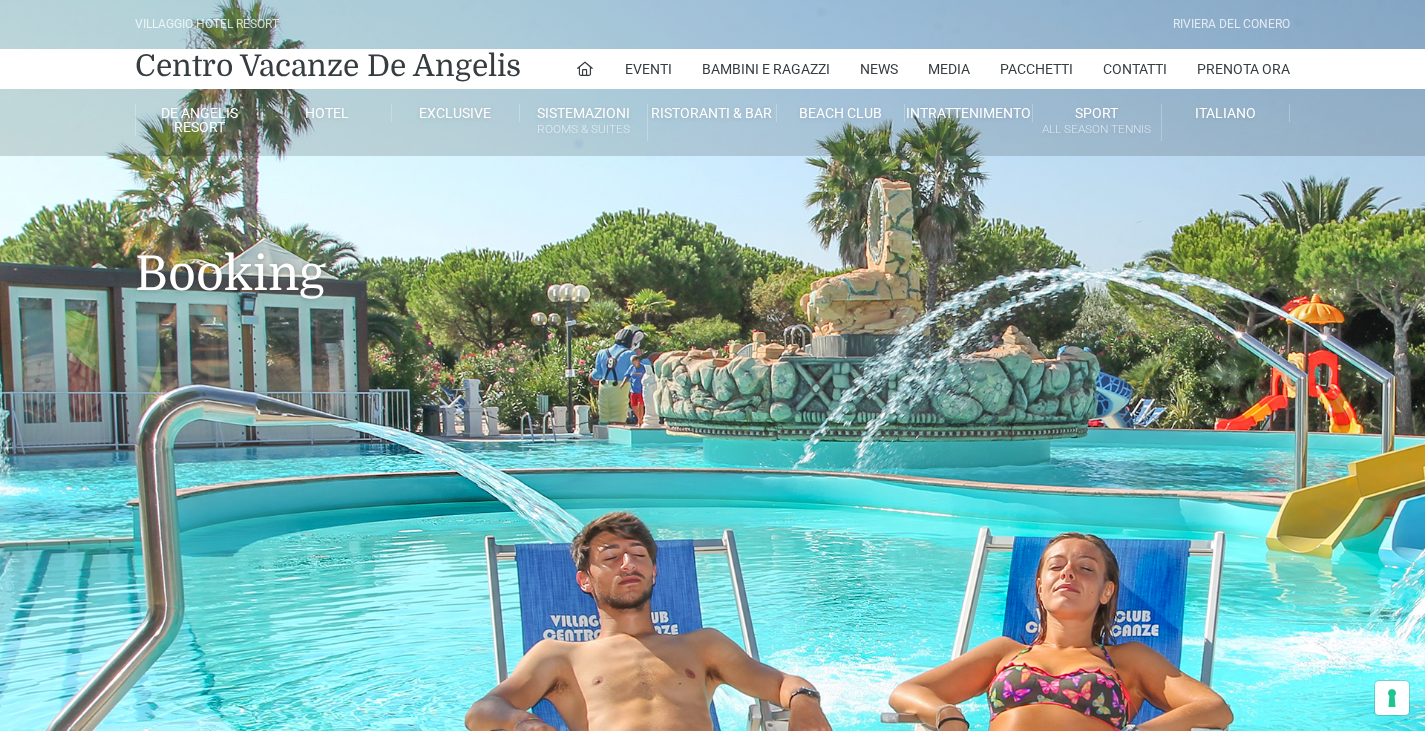 scroll, scrollTop: 0, scrollLeft: 0, axis: both 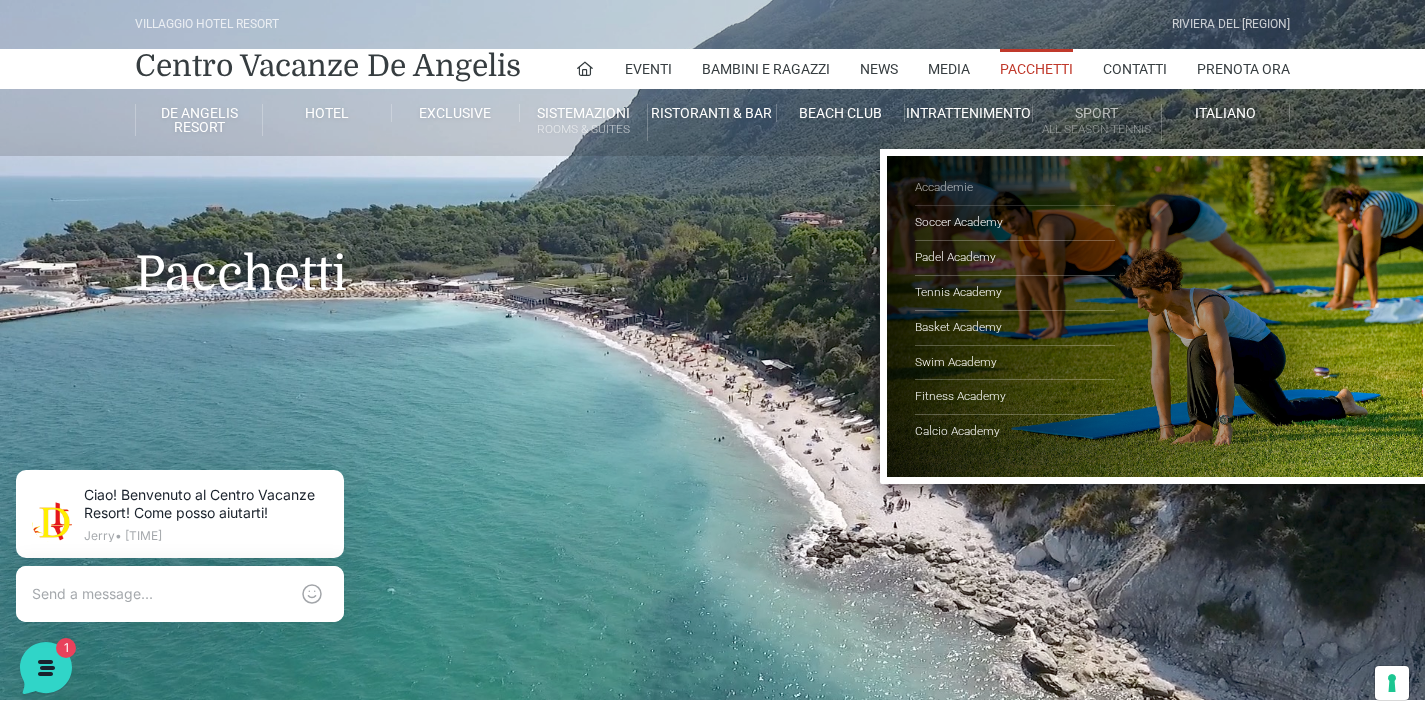 click on "Accademie" at bounding box center (1015, 188) 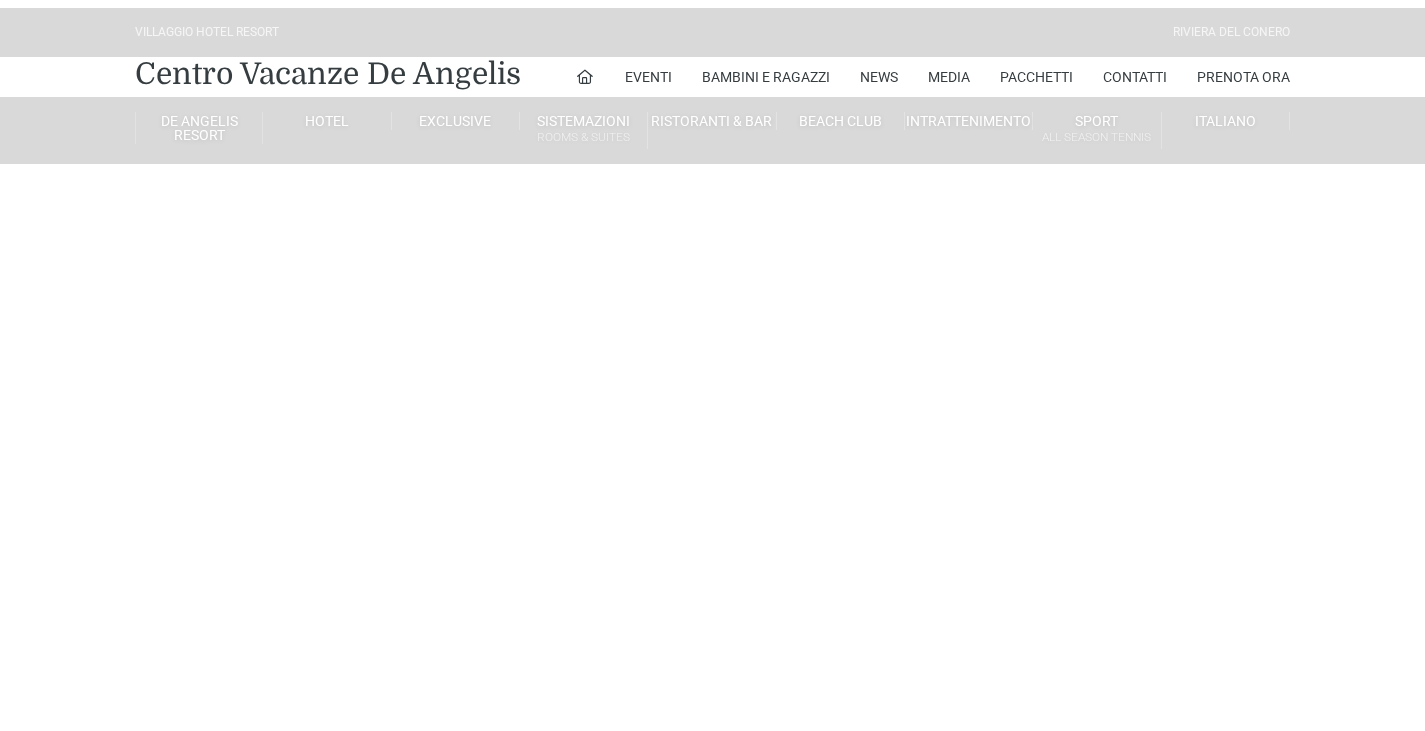 scroll, scrollTop: 0, scrollLeft: 0, axis: both 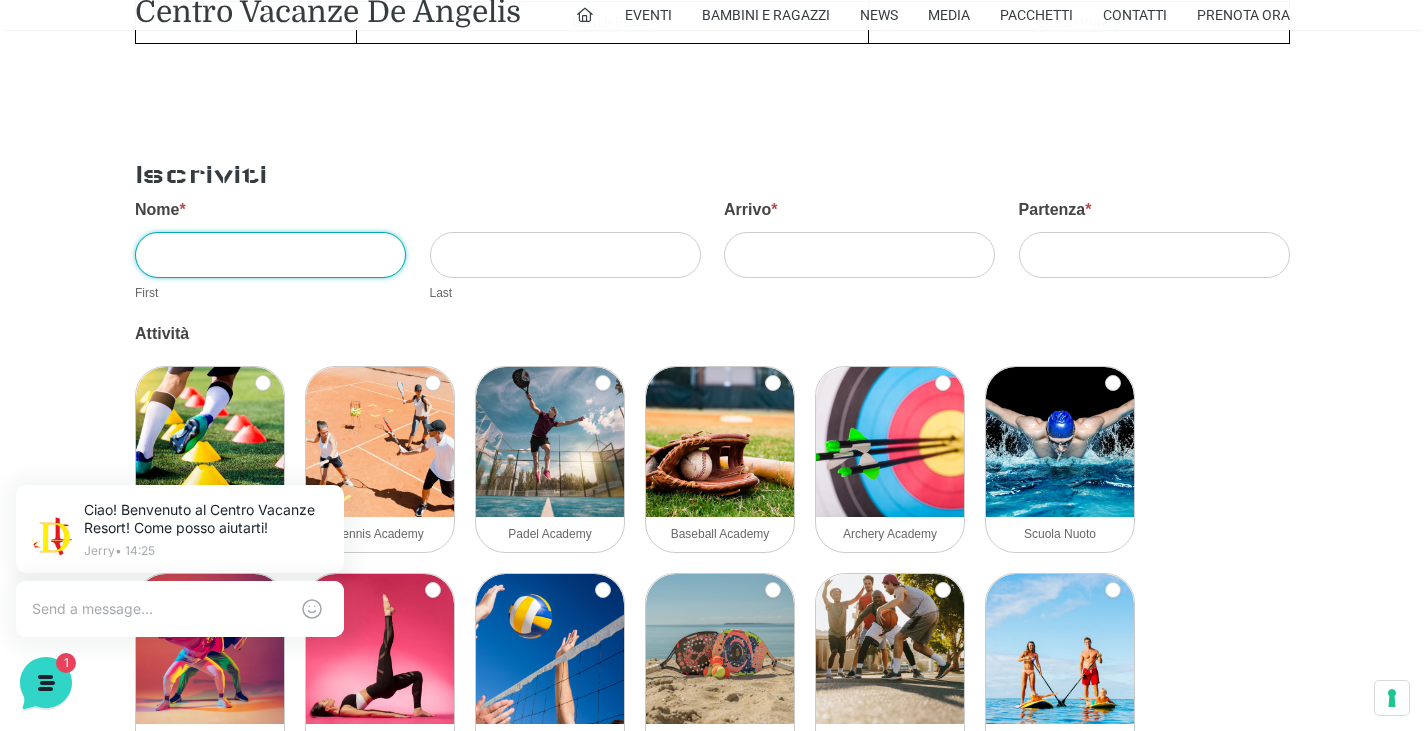 click on "Nome
*" at bounding box center (270, 254) 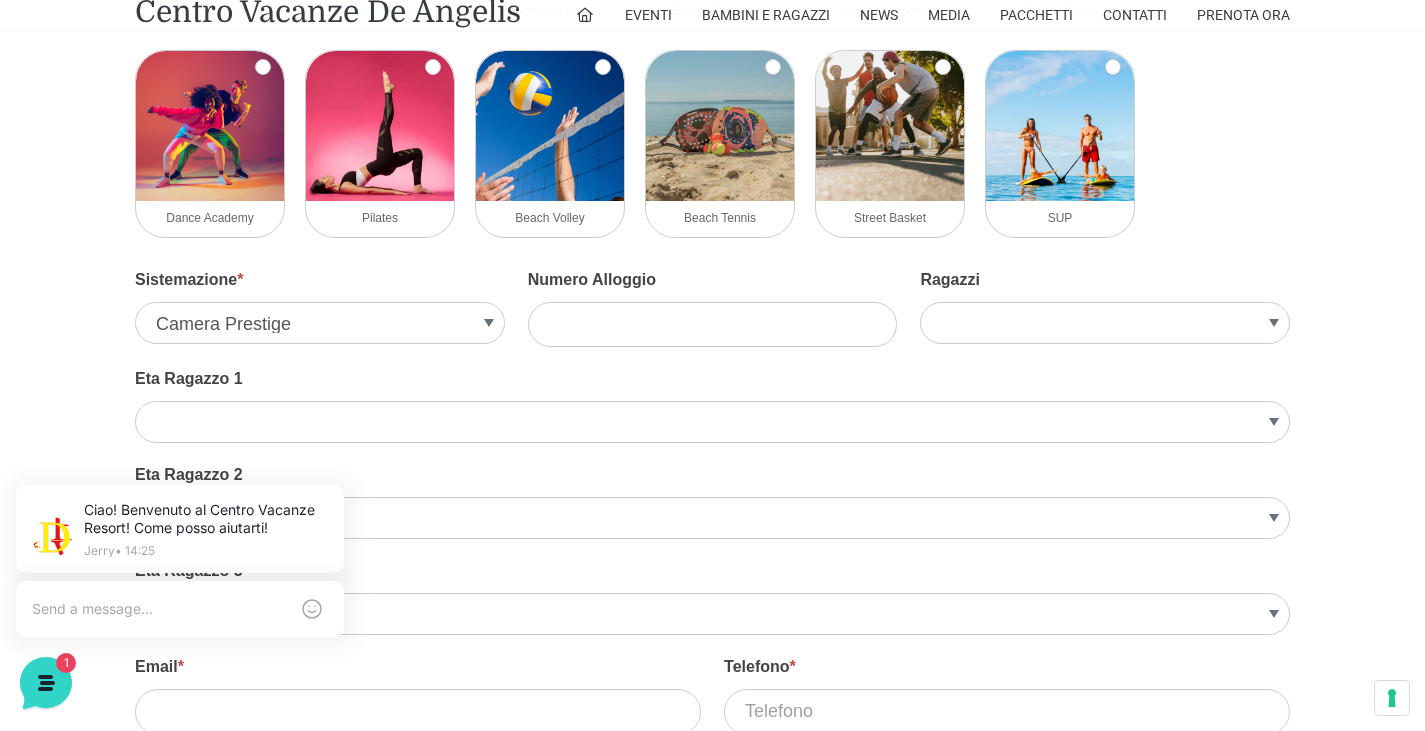 scroll, scrollTop: 3286, scrollLeft: 0, axis: vertical 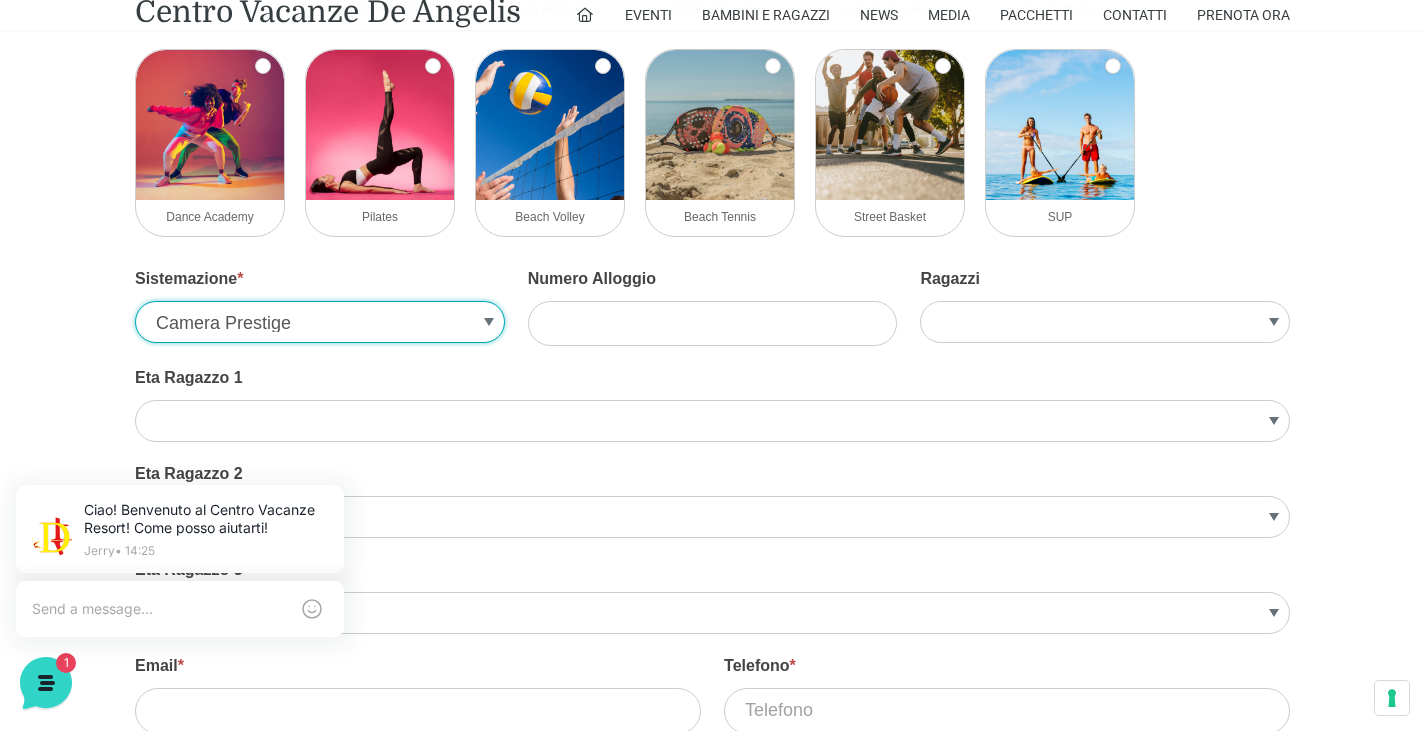 click on "Camera Prestige Suite Prestige Villa Trilocale Deluxe Villa Bilocale Deluxe Villino Trilocale Legno Appartamento Bilocale Garden Appartamento Trilocale Garden Appartamento Trilocale Terrace Appartamento Bilocale Terrace Monolocale" at bounding box center (320, 322) 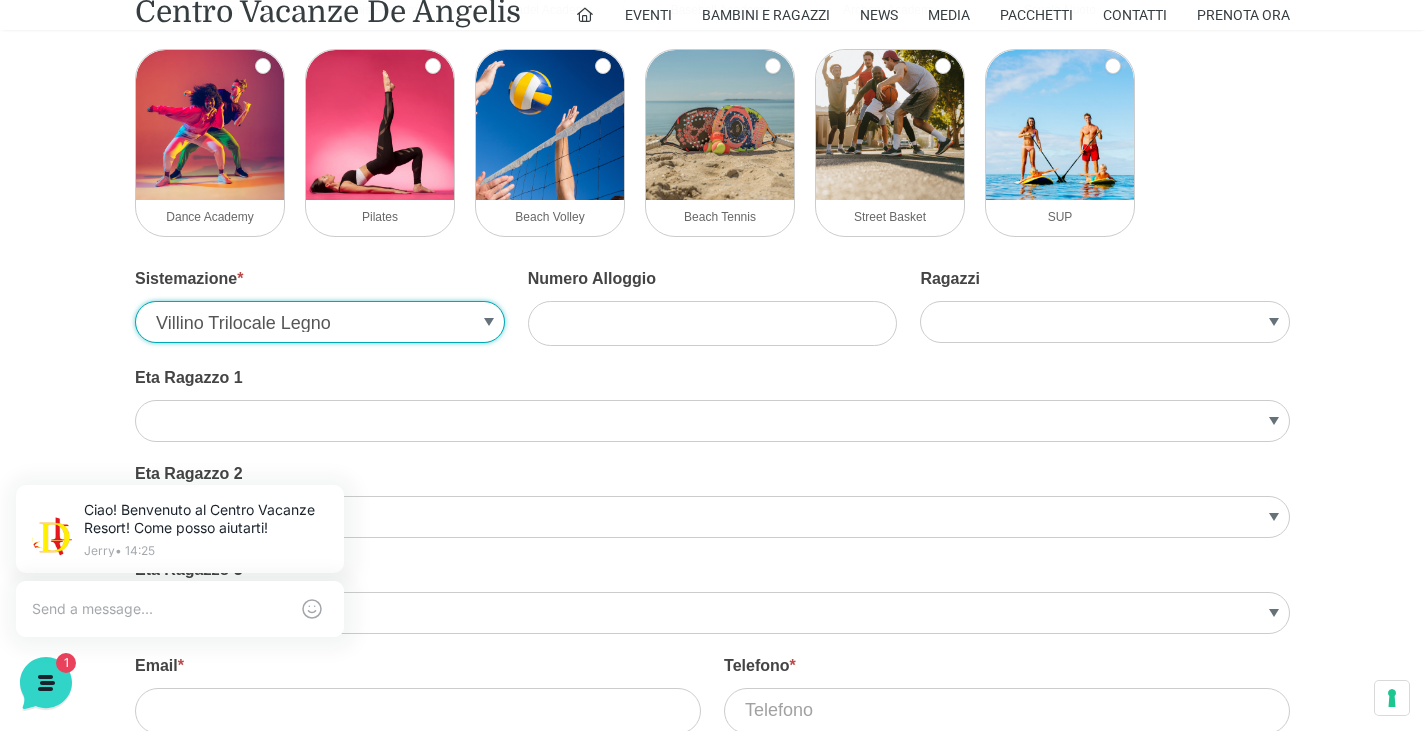 click on "Camera Prestige Suite Prestige Villa Trilocale Deluxe Villa Bilocale Deluxe Villino Trilocale Legno Appartamento Bilocale Garden Appartamento Trilocale Garden Appartamento Trilocale Terrace Appartamento Bilocale Terrace Monolocale" at bounding box center (320, 322) 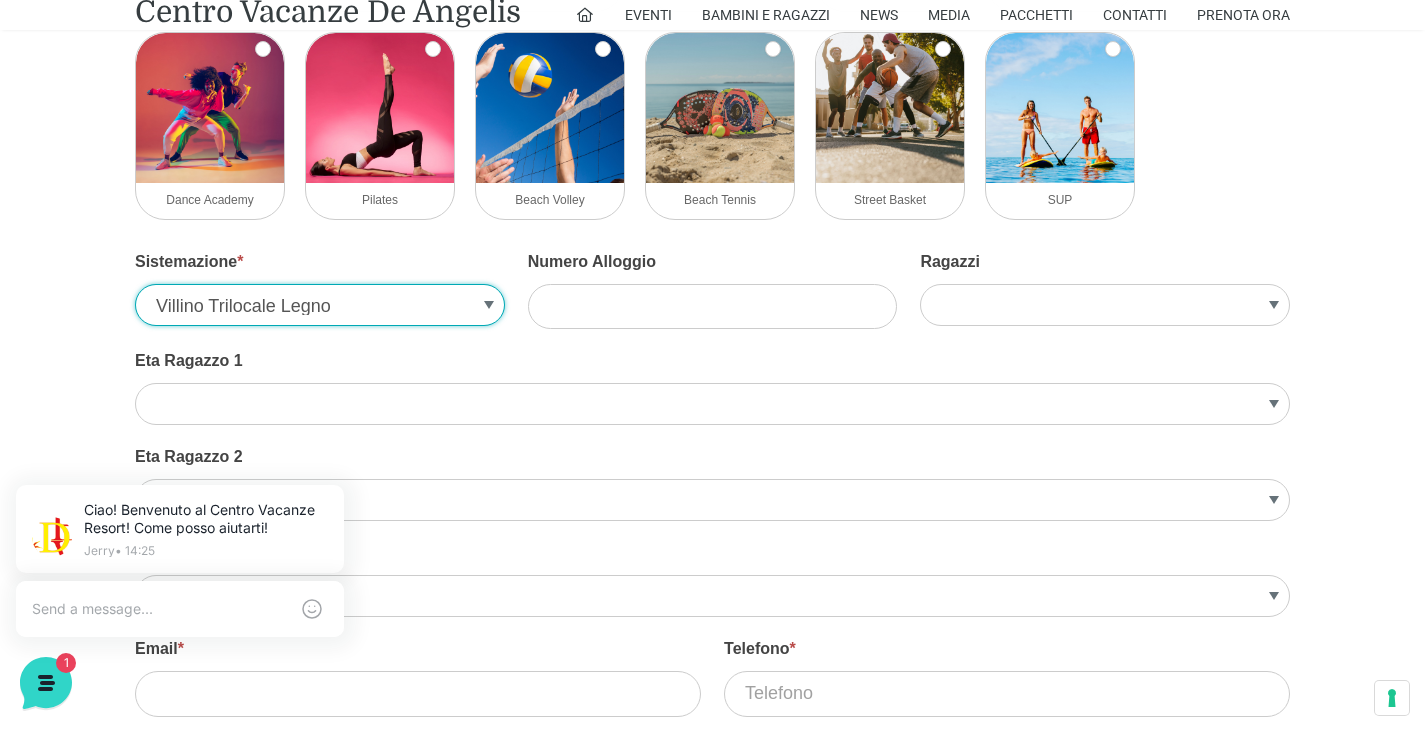 scroll, scrollTop: 3299, scrollLeft: 0, axis: vertical 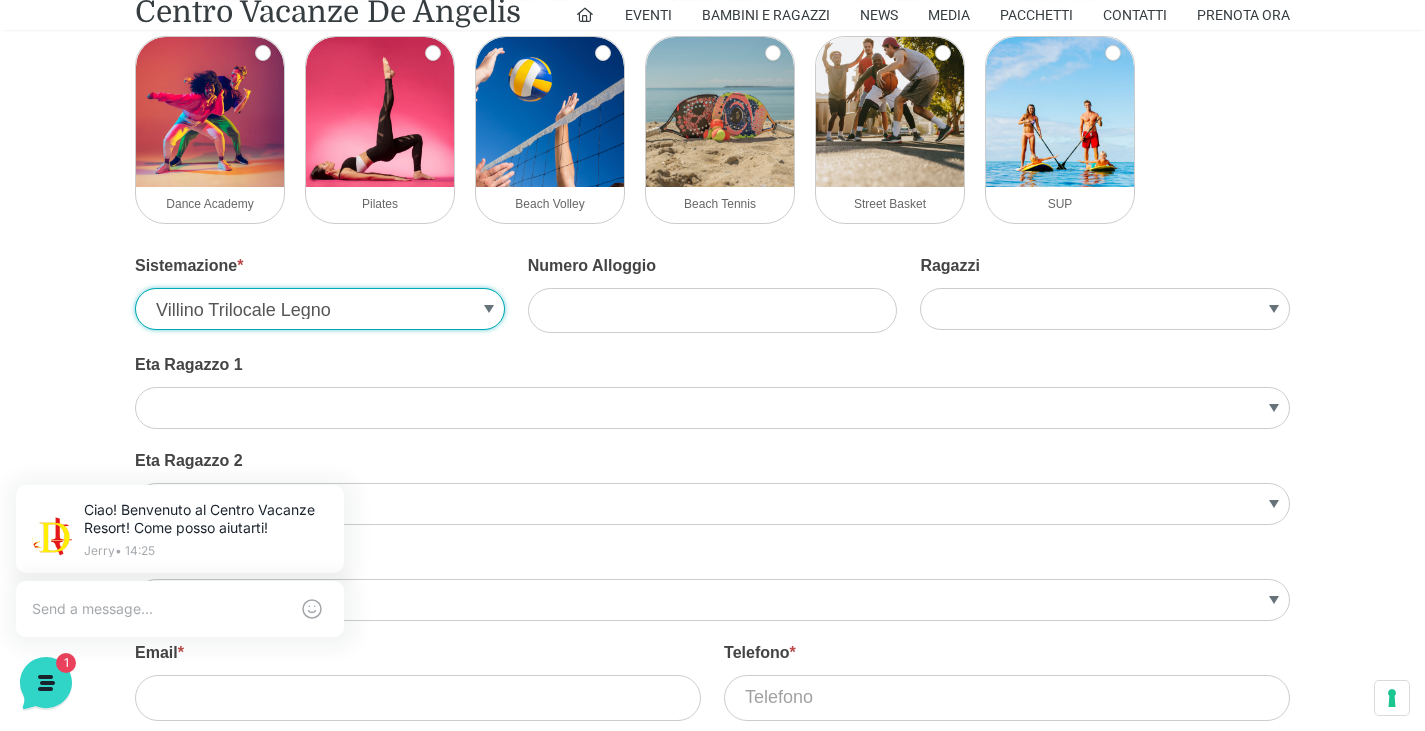 click on "Camera Prestige Suite Prestige Villa Trilocale Deluxe Villa Bilocale Deluxe Villino Trilocale Legno Appartamento Bilocale Garden Appartamento Trilocale Garden Appartamento Trilocale Terrace Appartamento Bilocale Terrace Monolocale" at bounding box center (320, 309) 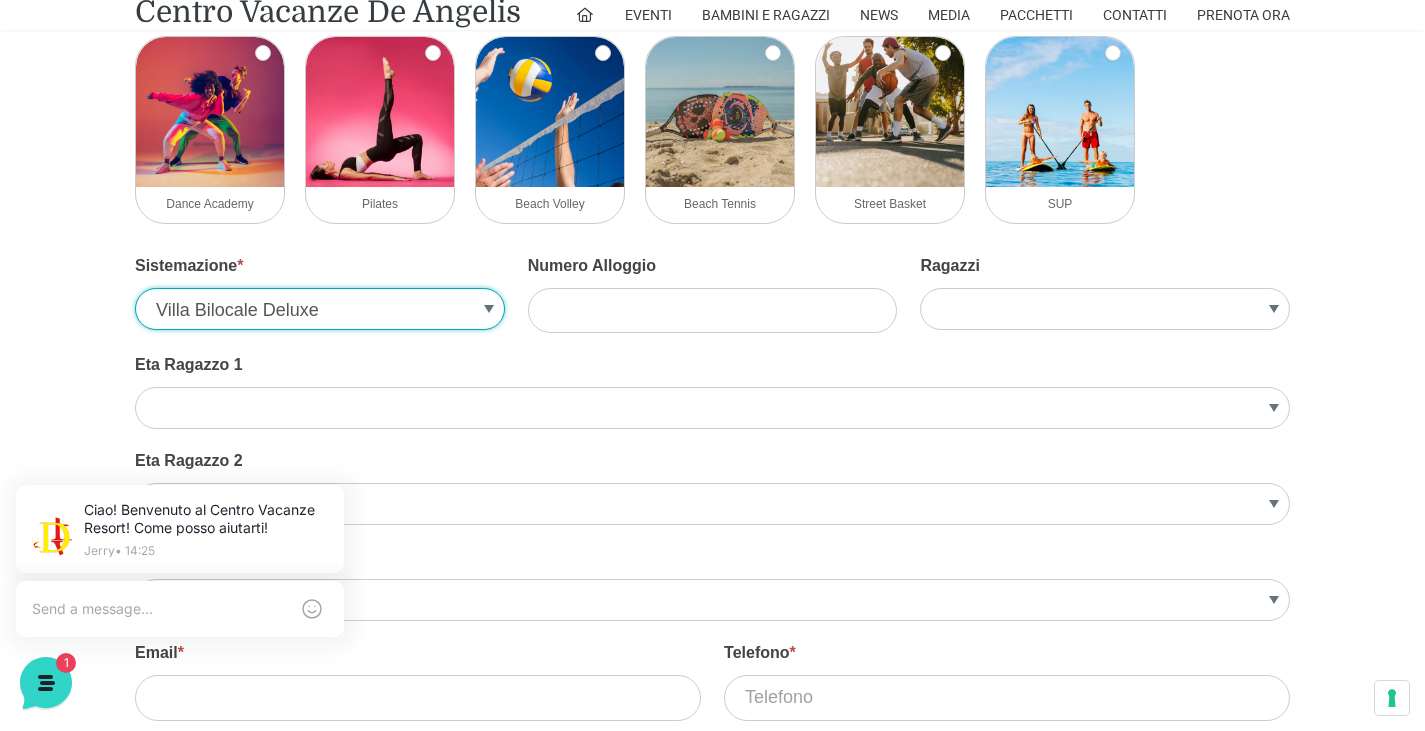 click on "Camera Prestige Suite Prestige Villa Trilocale Deluxe Villa Bilocale Deluxe Villino Trilocale Legno Appartamento Bilocale Garden Appartamento Trilocale Garden Appartamento Trilocale Terrace Appartamento Bilocale Terrace Monolocale" at bounding box center (320, 309) 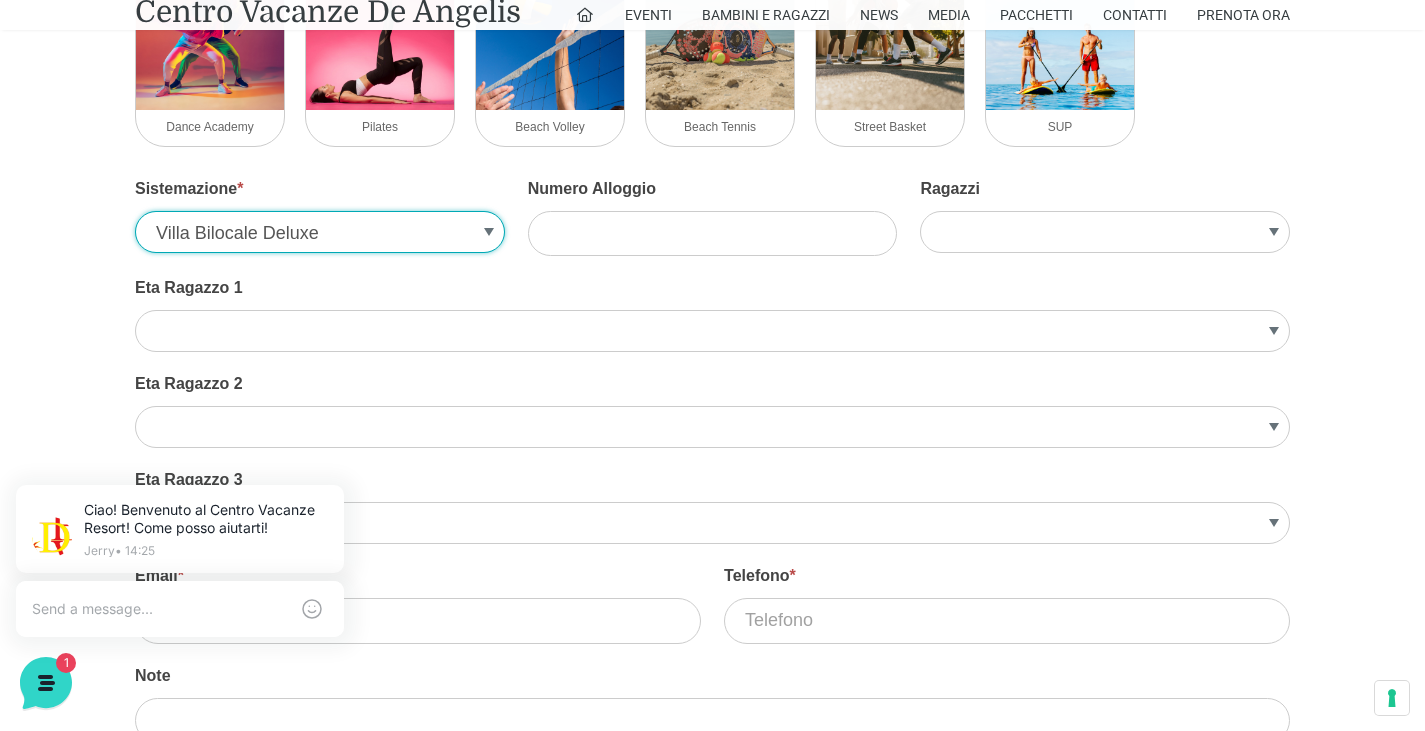 scroll, scrollTop: 3372, scrollLeft: 0, axis: vertical 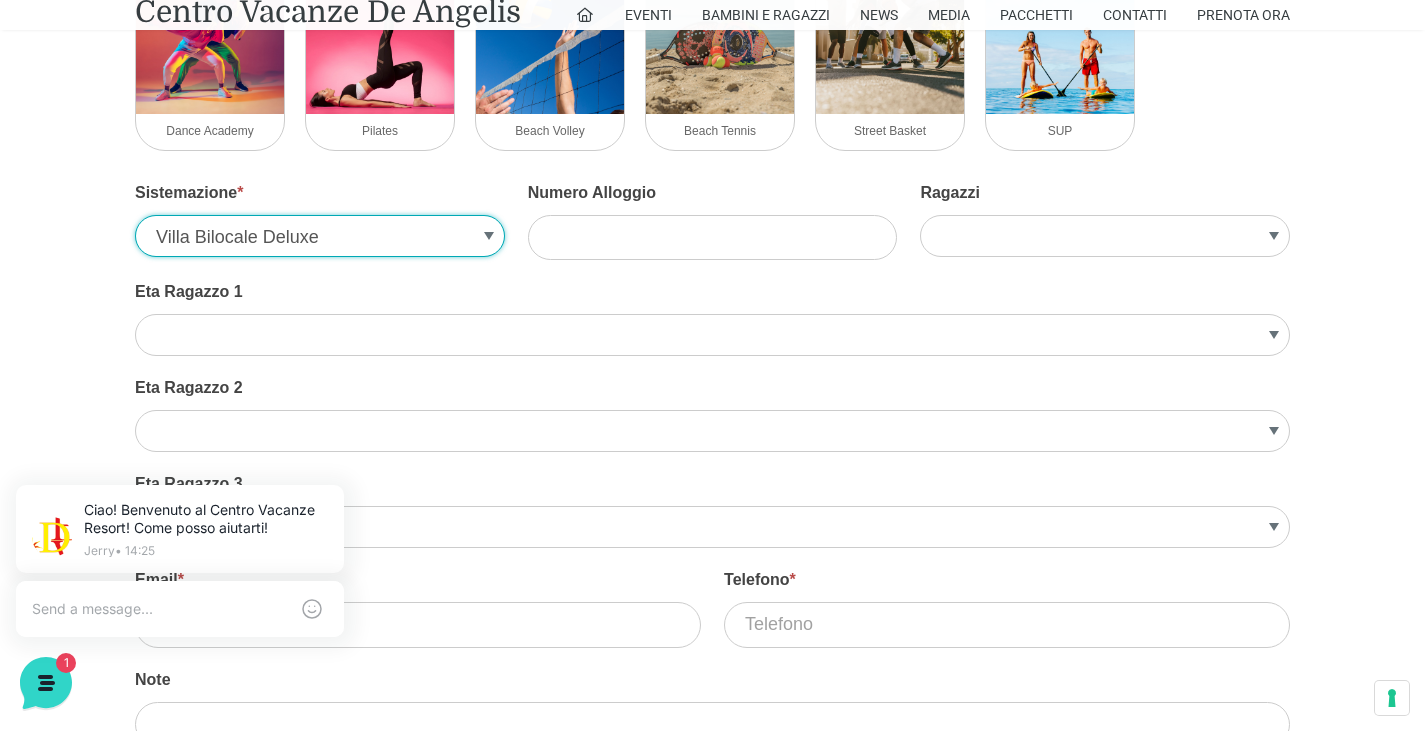 click on "Camera Prestige Suite Prestige Villa Trilocale Deluxe Villa Bilocale Deluxe Villino Trilocale Legno Appartamento Bilocale Garden Appartamento Trilocale Garden Appartamento Trilocale Terrace Appartamento Bilocale Terrace Monolocale" at bounding box center (320, 236) 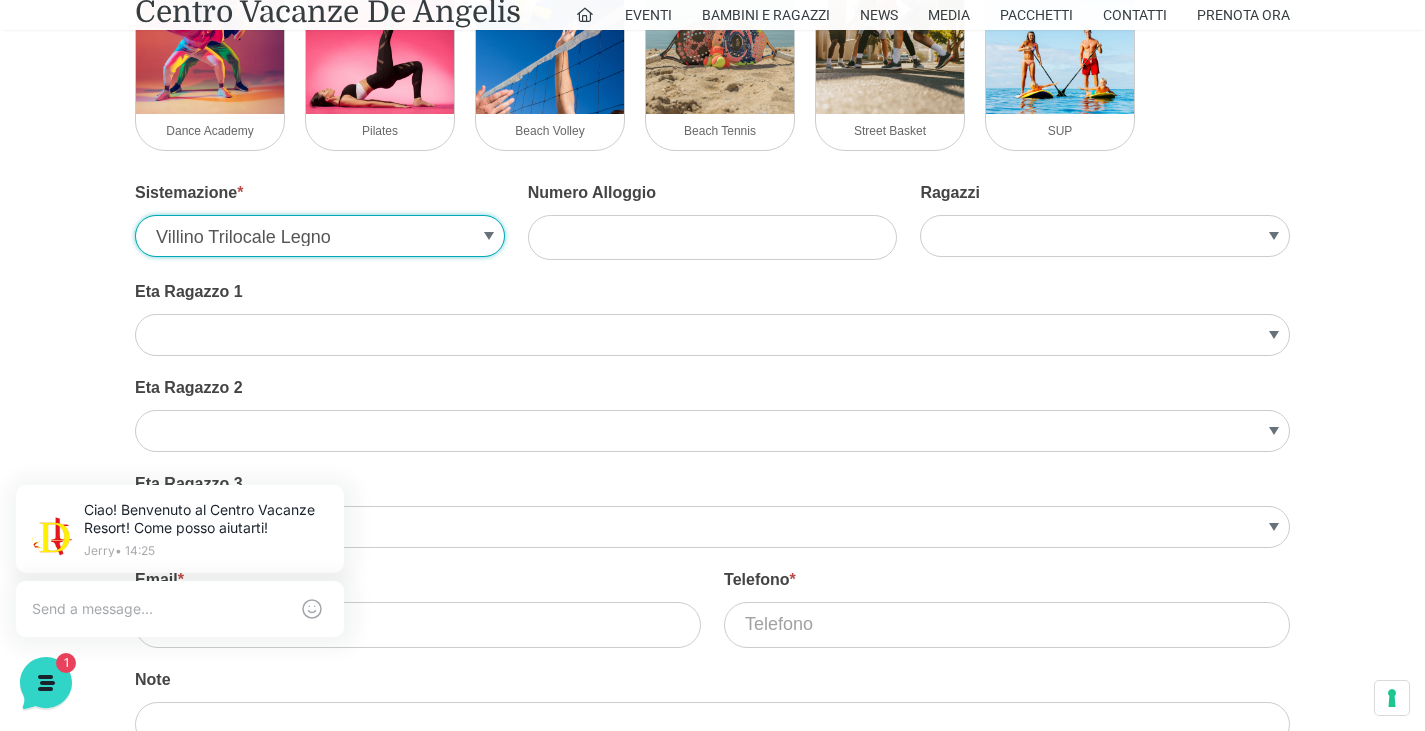 click on "Camera Prestige Suite Prestige Villa Trilocale Deluxe Villa Bilocale Deluxe Villino Trilocale Legno Appartamento Bilocale Garden Appartamento Trilocale Garden Appartamento Trilocale Terrace Appartamento Bilocale Terrace Monolocale" at bounding box center (320, 236) 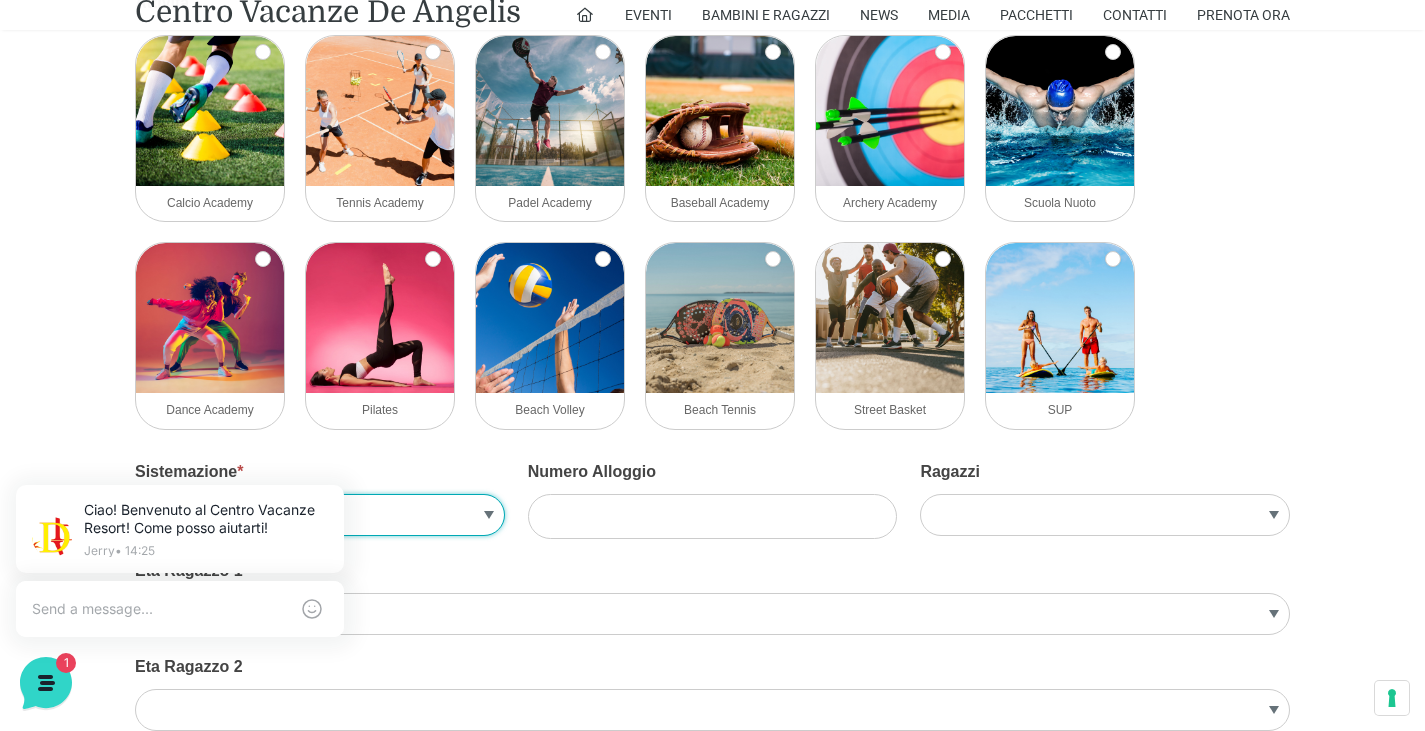scroll, scrollTop: 3106, scrollLeft: 0, axis: vertical 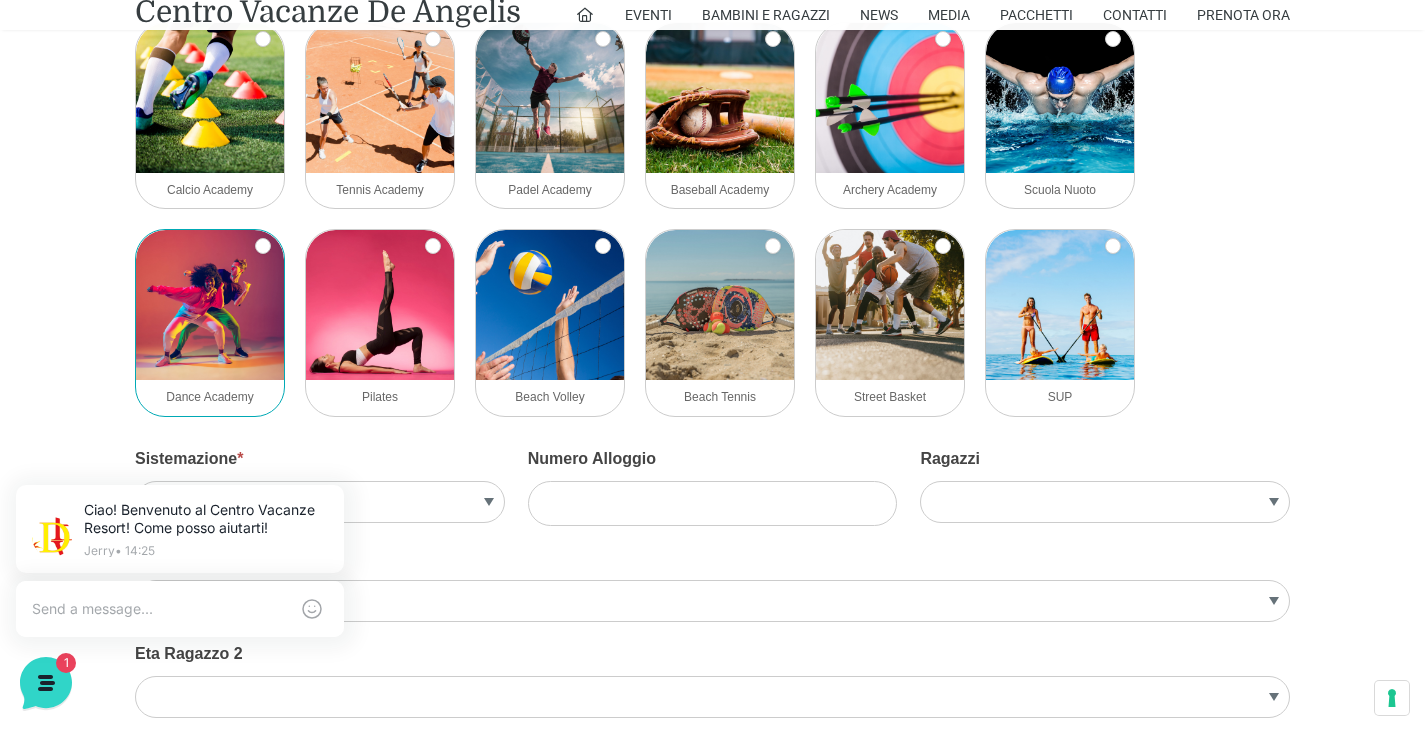 click at bounding box center [210, 305] 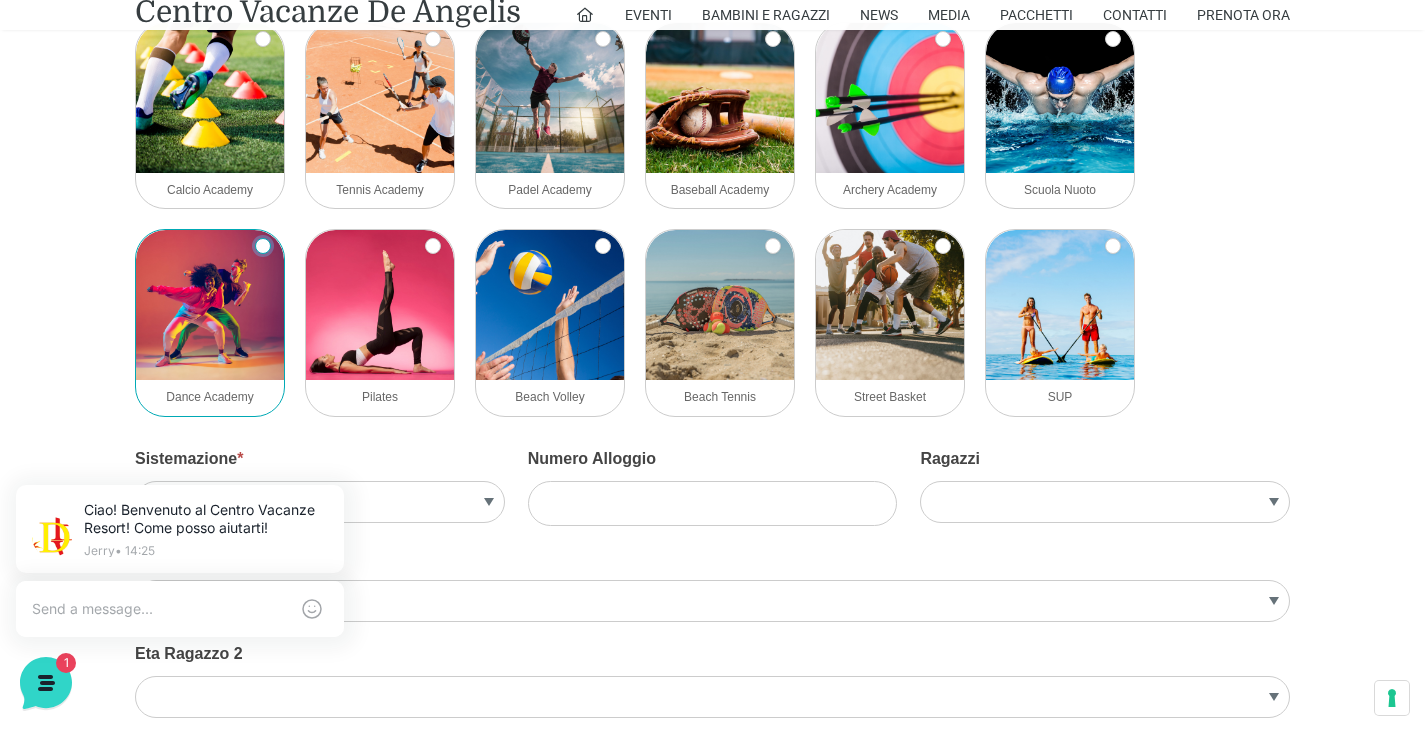 click on "Dance Academy" at bounding box center (263, 246) 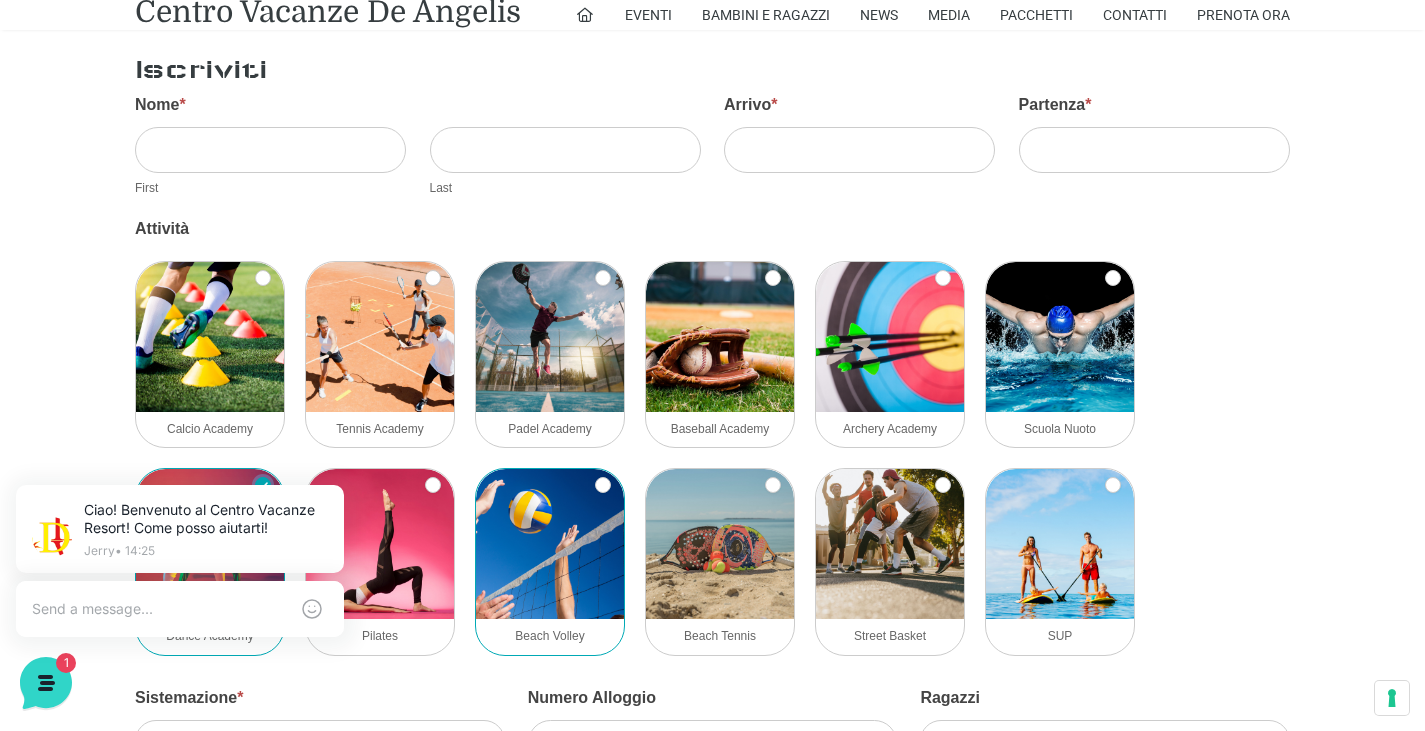 scroll, scrollTop: 2875, scrollLeft: 0, axis: vertical 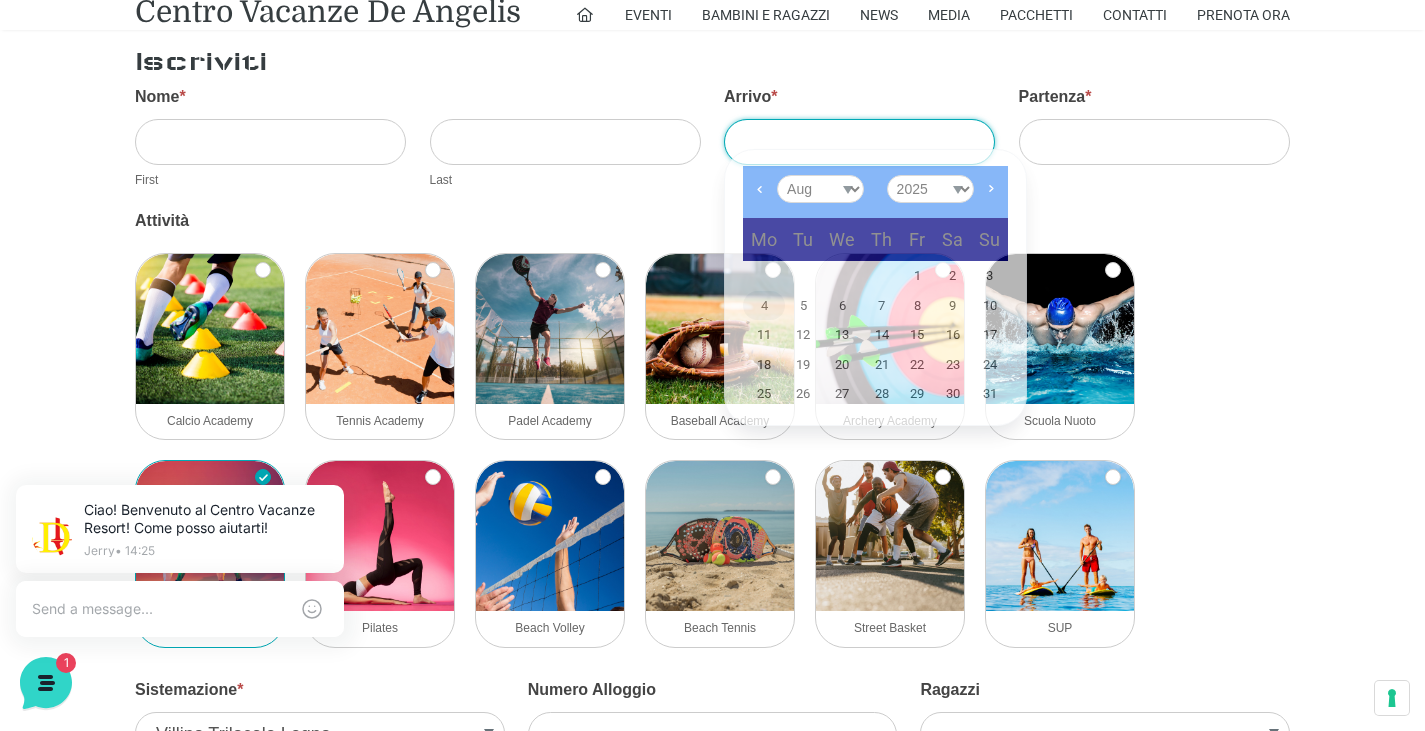 click on "Arrivo
*" at bounding box center [859, 141] 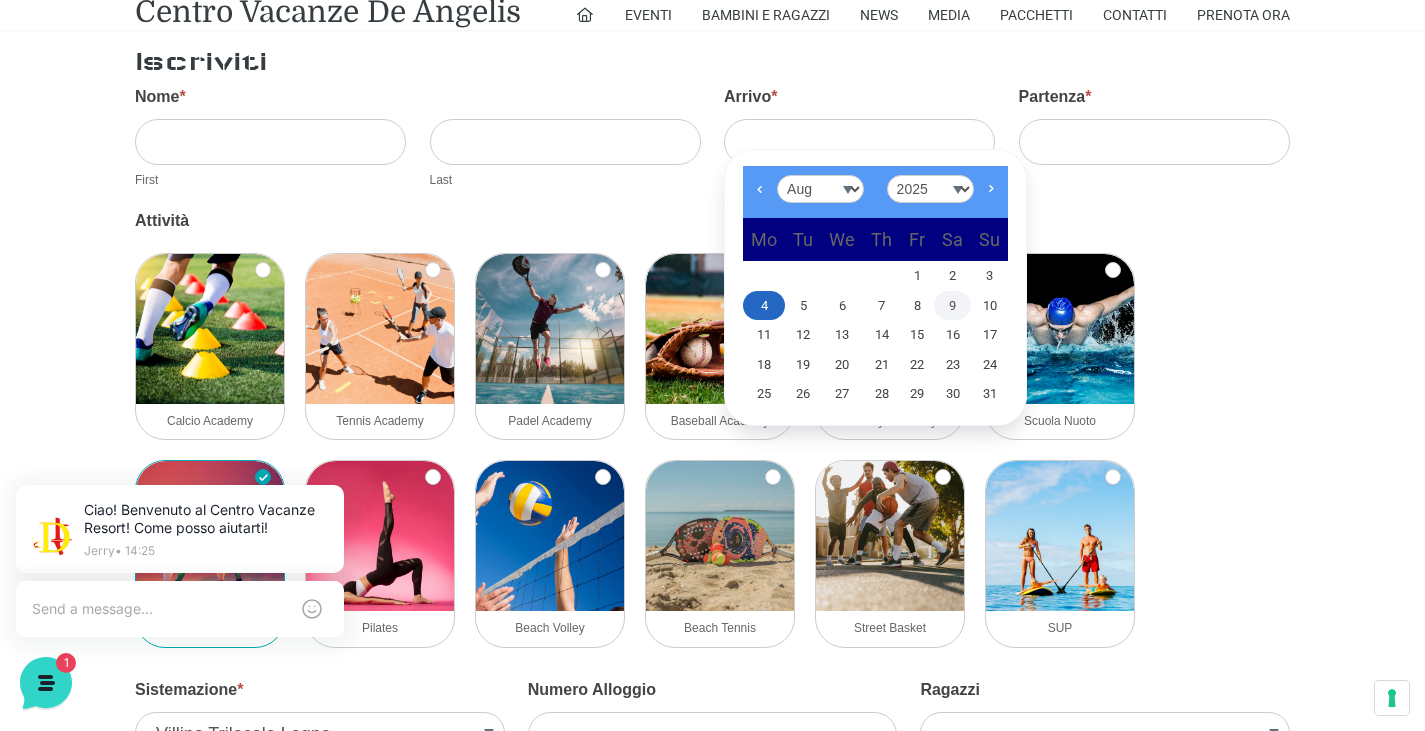 click on "9" at bounding box center (952, 306) 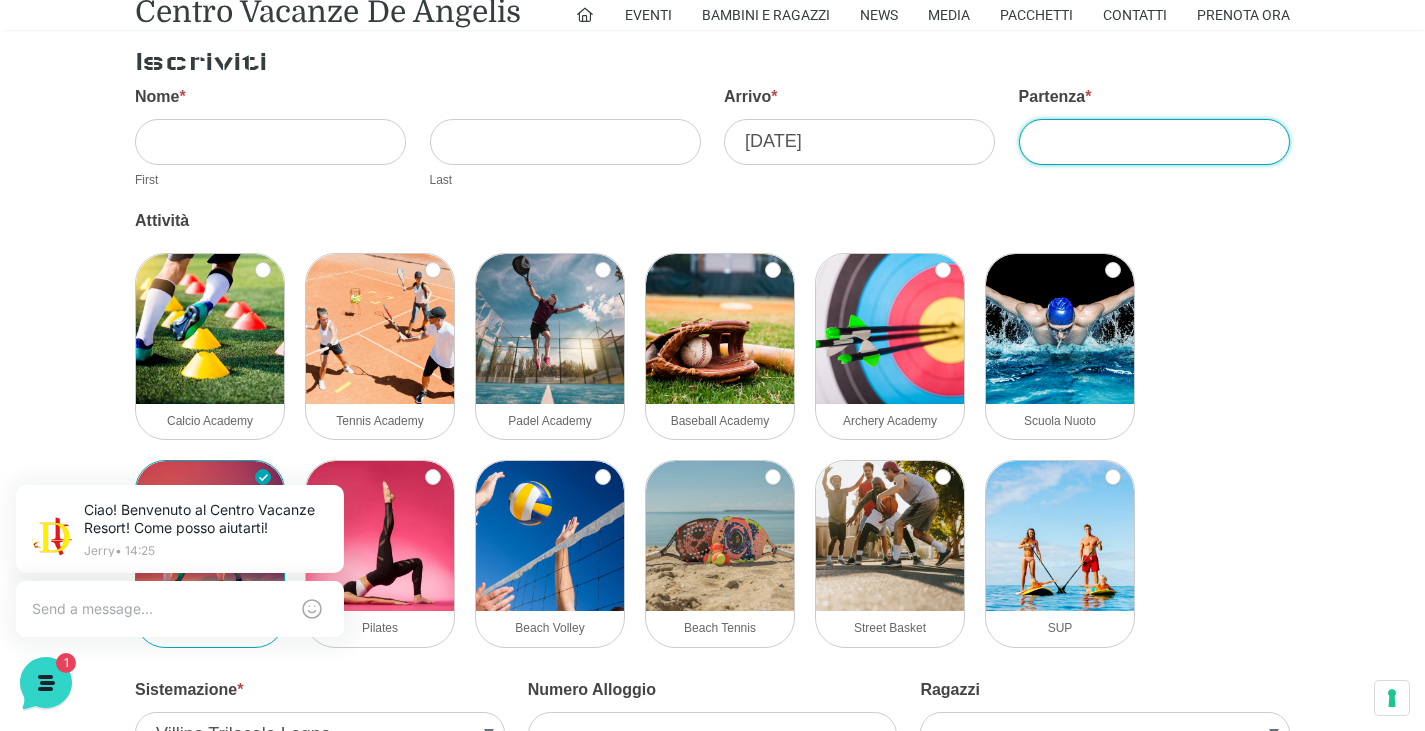 click on "Partenza
*" at bounding box center [1154, 141] 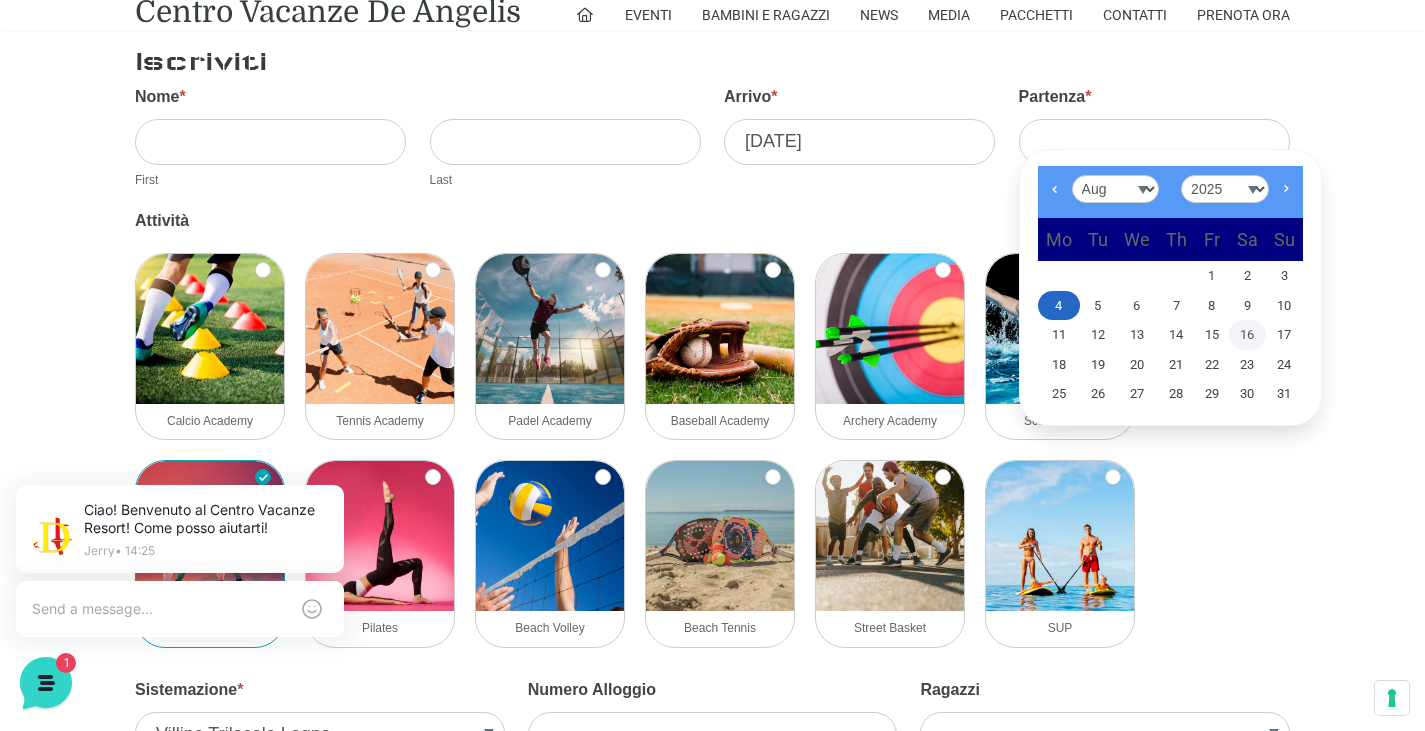 click on "16" at bounding box center (1247, 335) 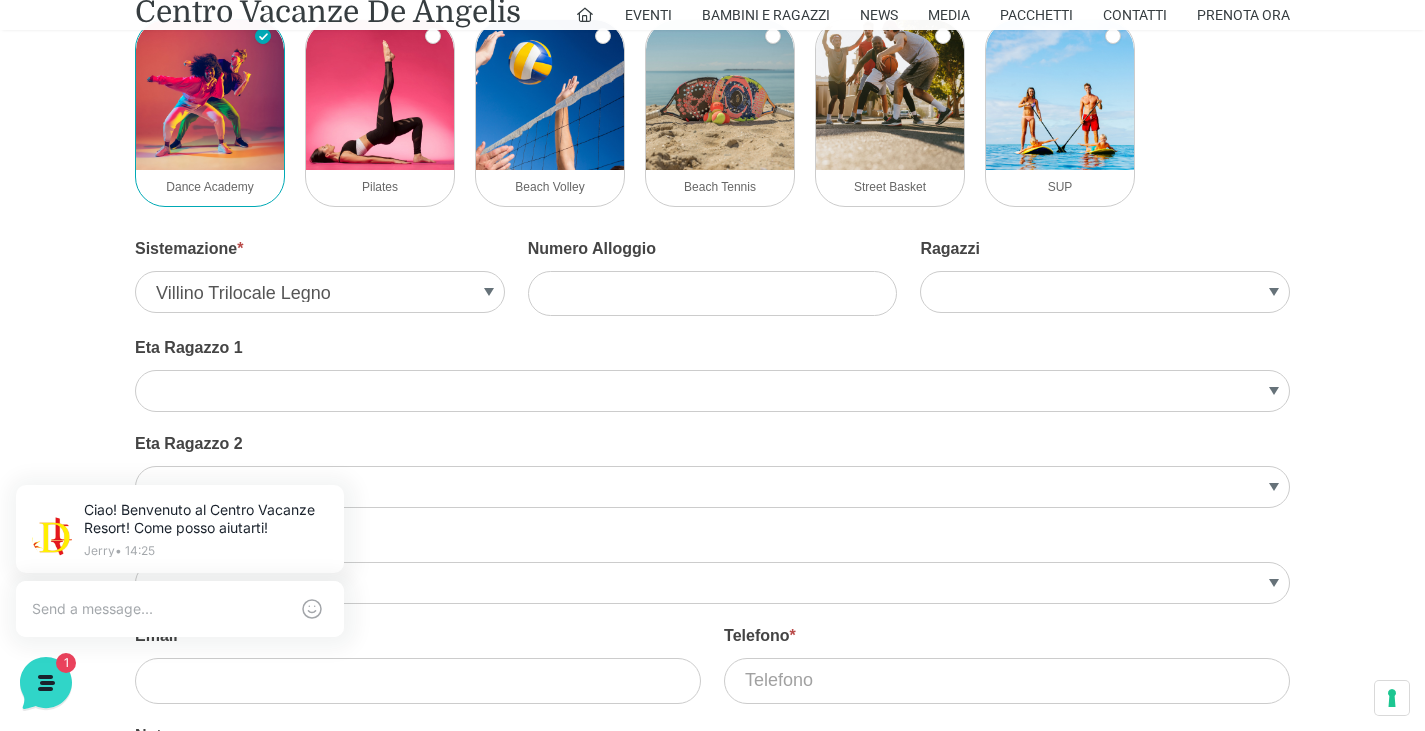 scroll, scrollTop: 3317, scrollLeft: 0, axis: vertical 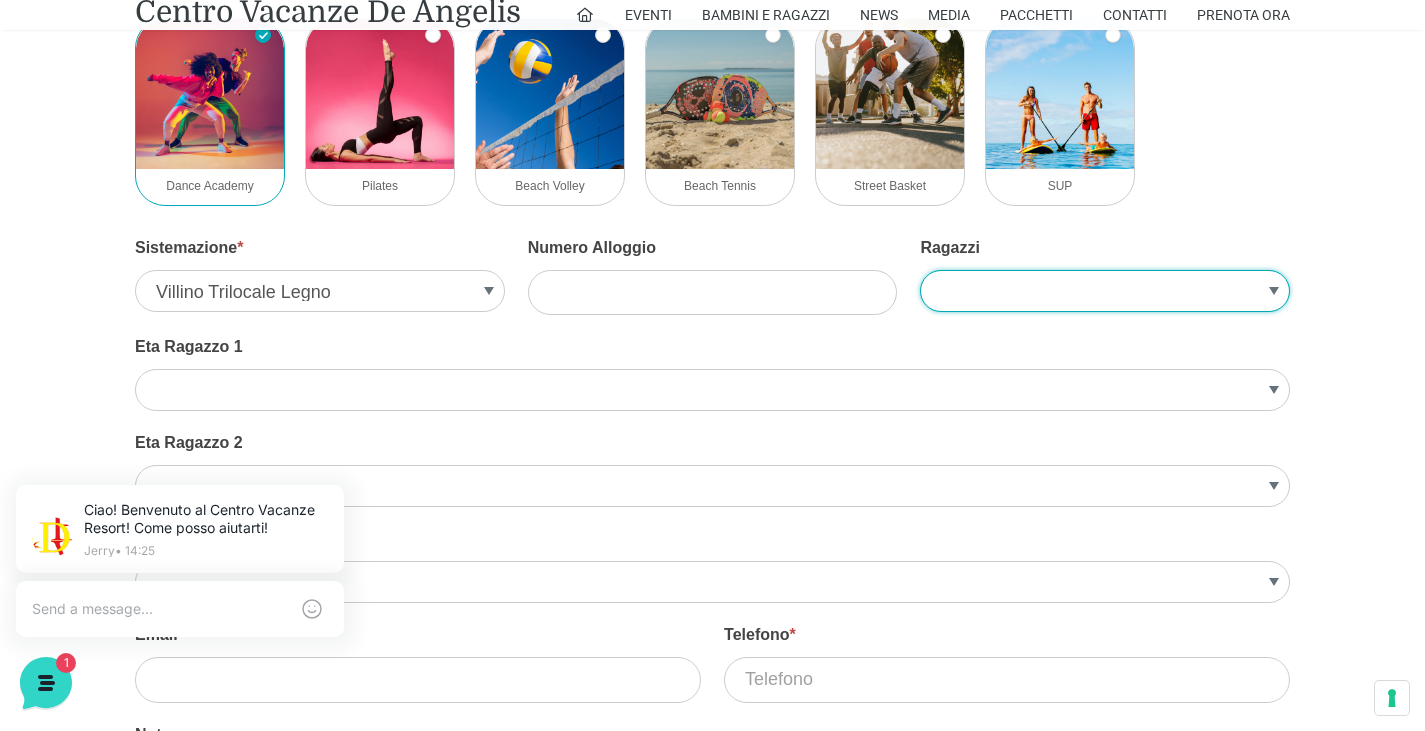 click on "1 2 3" at bounding box center [1105, 291] 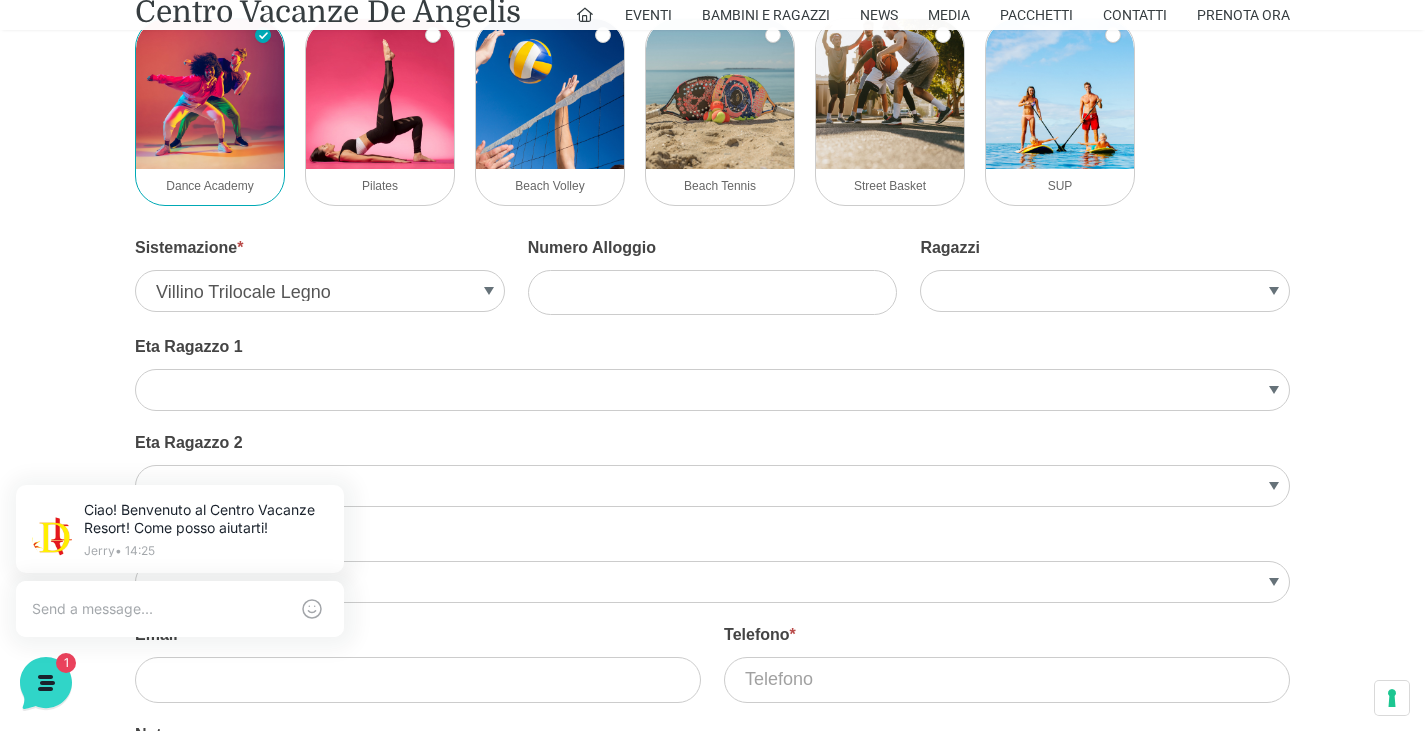 click on "logo
acf-forms
activecampaign
authorize
aweber
bootstrap
campaignmonitor
constant_contact
getresponse
googlesheets
highrise
hubspot
mailchimp
mailpoet
paypal icon
polylang
salesforce
salesforcealt
stripe
stripealt
twilio
woocommerce
Zapier
required
delete
move
drag
clear
noclear
duplicate
copy
clone
tooltip
tooltip_solid
forbid
checkmark
image
checkmark circle
checkmark square
check
check1
plus
plus1
plus2
plus3
plus4
minus
minus1
minus2
minus3
minus4
cancel
cancel1
close
report_problem_solid
report_problem
arrowup
arrowup1
arrowup2
arrowup3
arrowup4
arrowup5
arrowup5_solid
arrowup7
arrowup6
arrowup8
arrowdown" at bounding box center [712, 8] 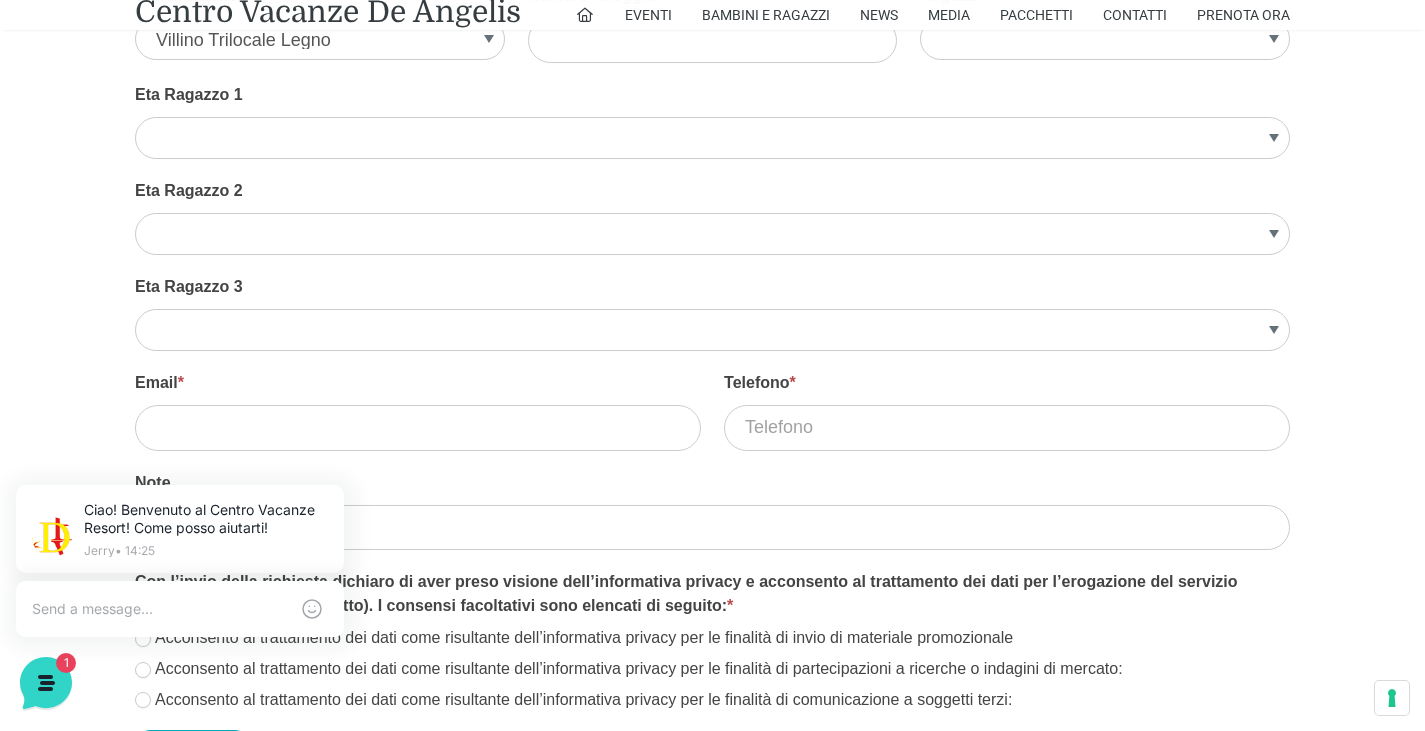 scroll, scrollTop: 3571, scrollLeft: 0, axis: vertical 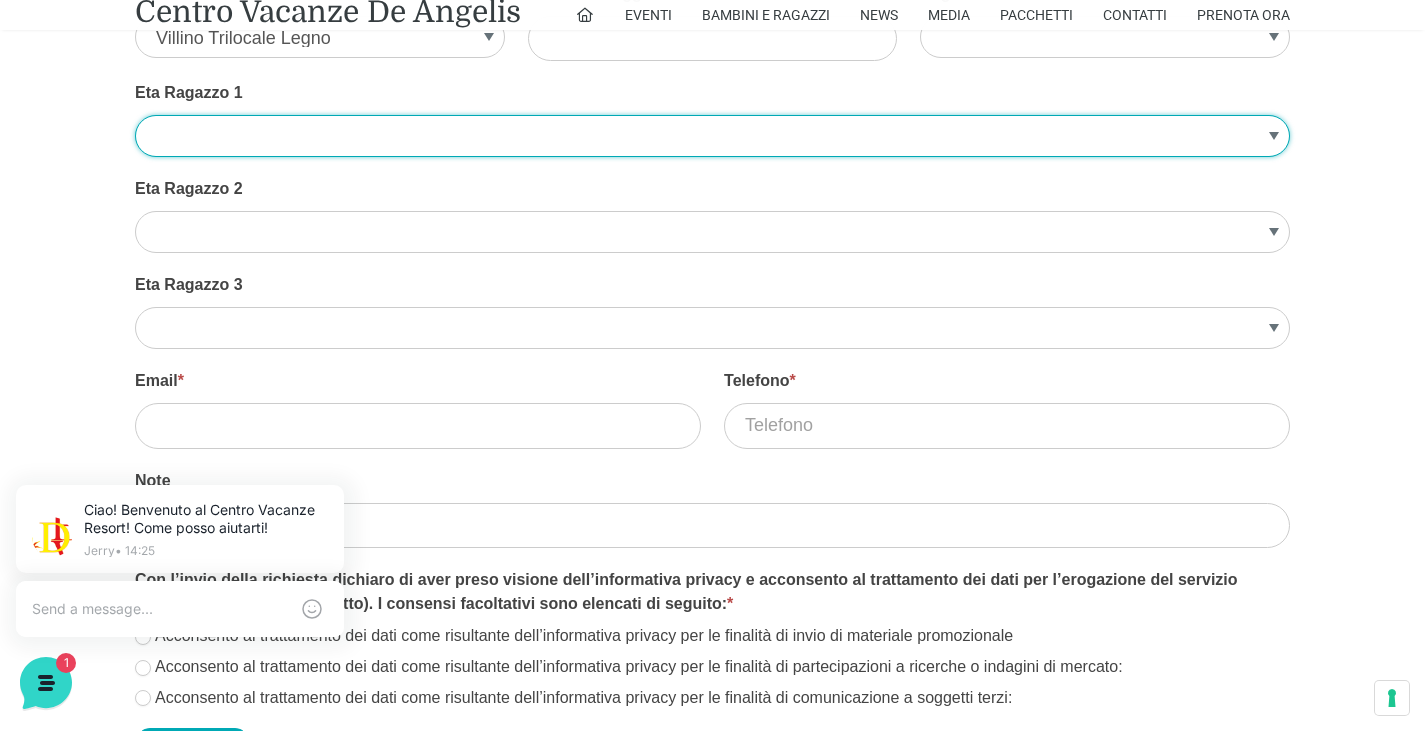 click on "13 14 15 16 17 18 19 20 21 22" at bounding box center [712, 136] 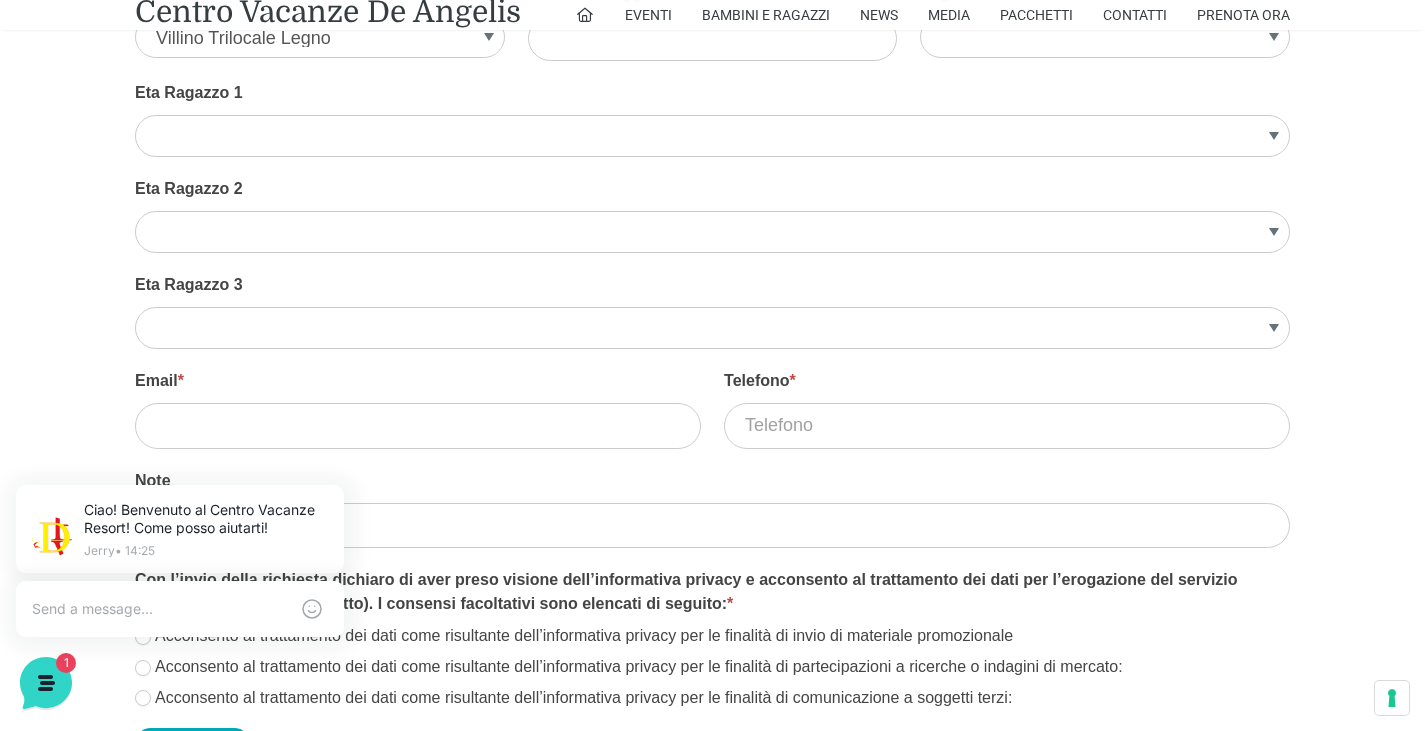 click on "Calcio Academy
“ Accademia di Calcio : Un campo da gioco professionale dove giovani calciatori possono migliorare le loro abilità sotto la guida di allenatori esperti. Le sessioni si concentrano sullo sviluppo tecnico, tattico e fisico, incoraggiando al contempo il gioco di squadra e la sportività.”
Accademia di Padel : Con campi moderni e attrezzatura di qualità, l’accademia di padel è perfetta per chi desidera imparare o affinare le proprie capacità in questo sport in rapida crescita. Il padel combina elementi di tennis e squash, offrendo un’esperienza unica e coinvolgente.
Accademia di Tennis
Accademia di Street Basket
Accademia di Nuoto" at bounding box center (712, -993) 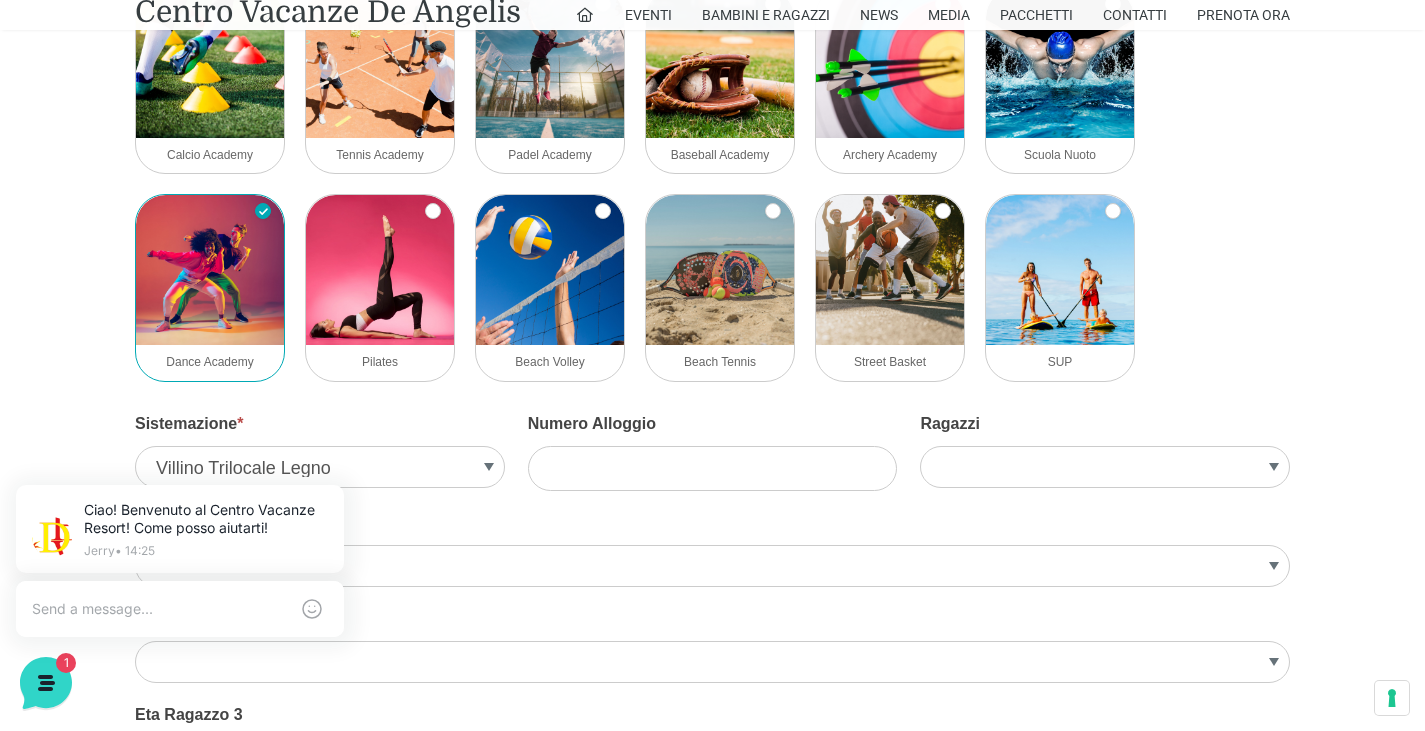 scroll, scrollTop: 3147, scrollLeft: 0, axis: vertical 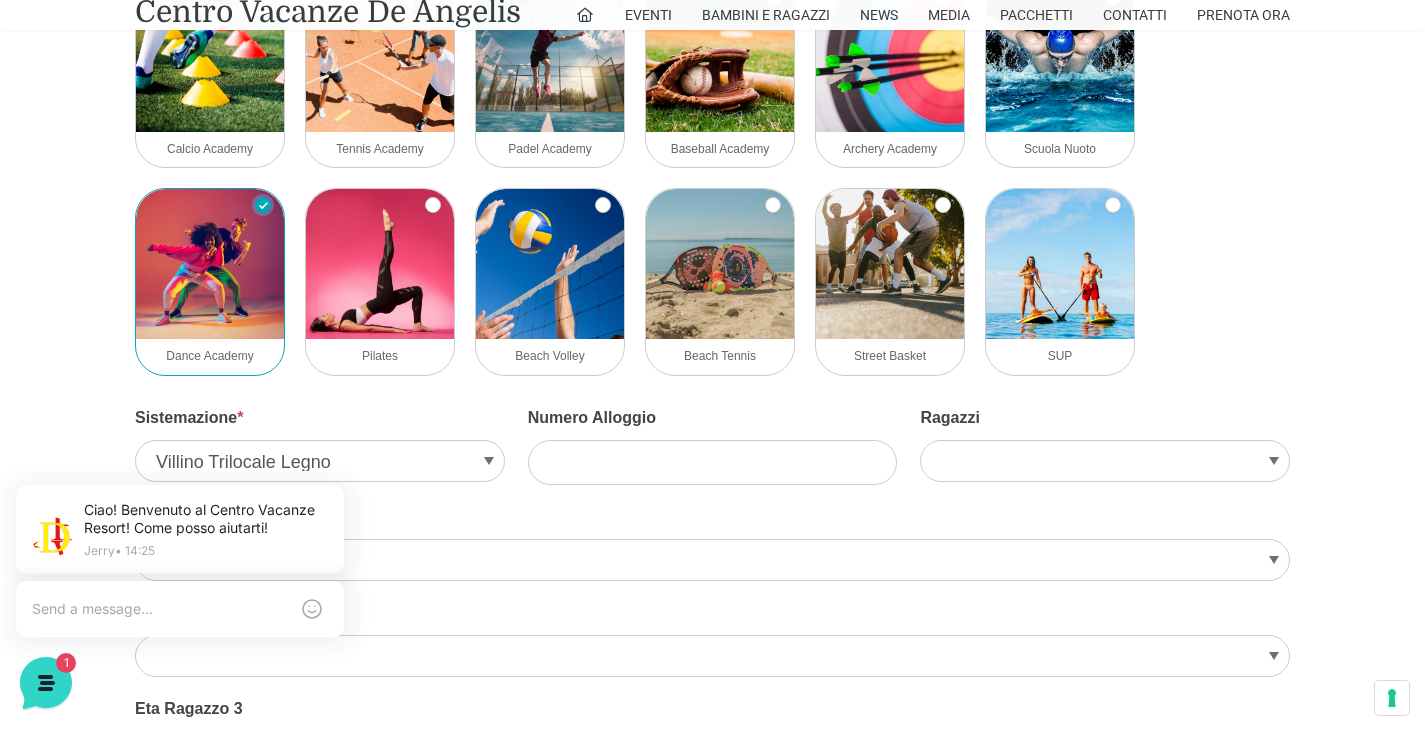 click on "Dance Academy" at bounding box center [263, 205] 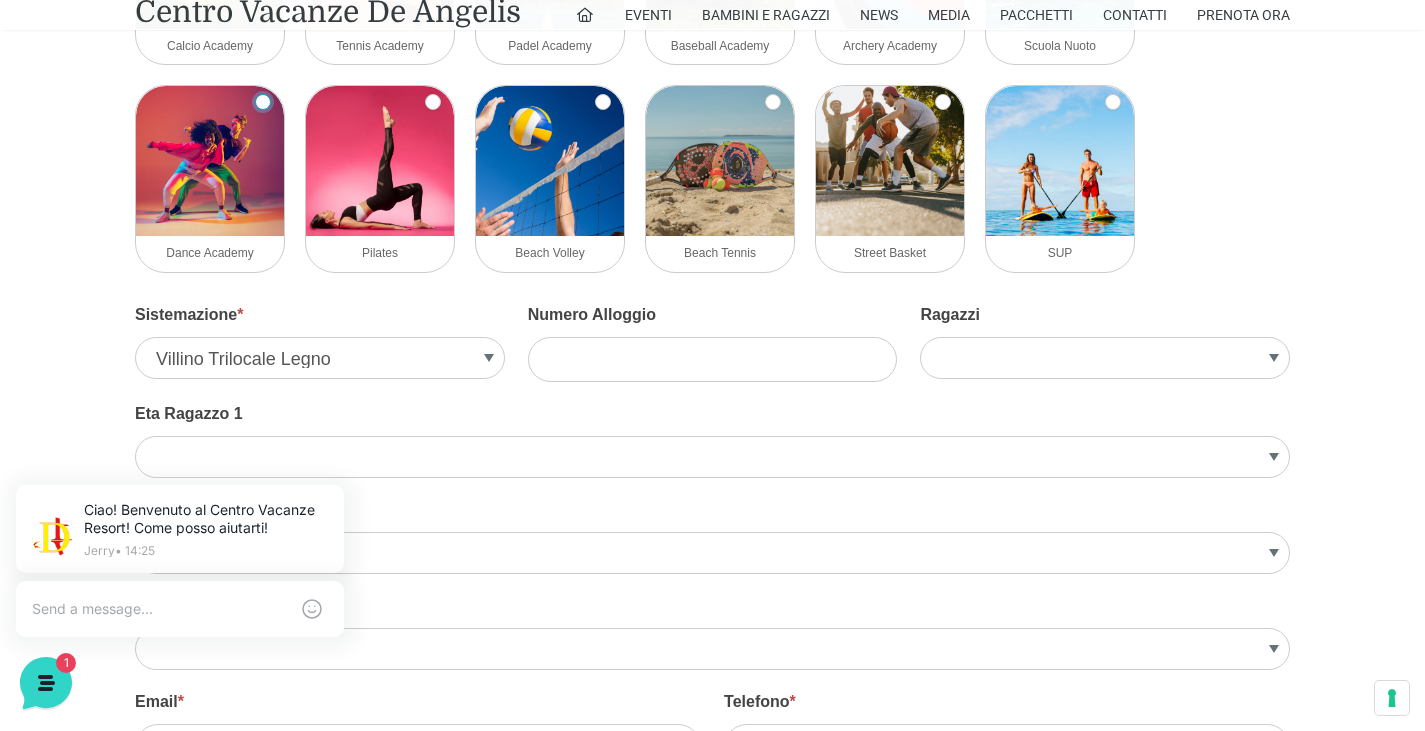 scroll, scrollTop: 3469, scrollLeft: 0, axis: vertical 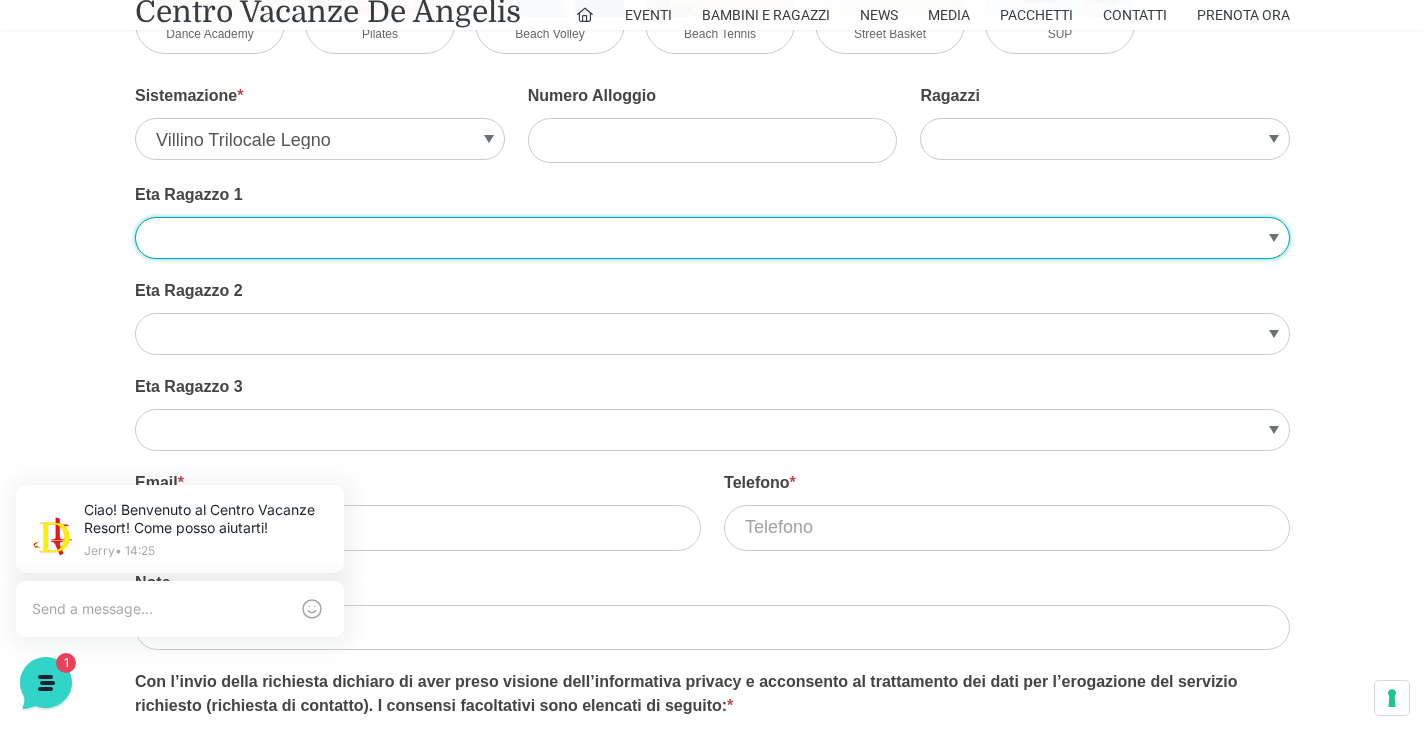 click on "13 14 15 16 17 18 19 20 21 22" at bounding box center (712, 238) 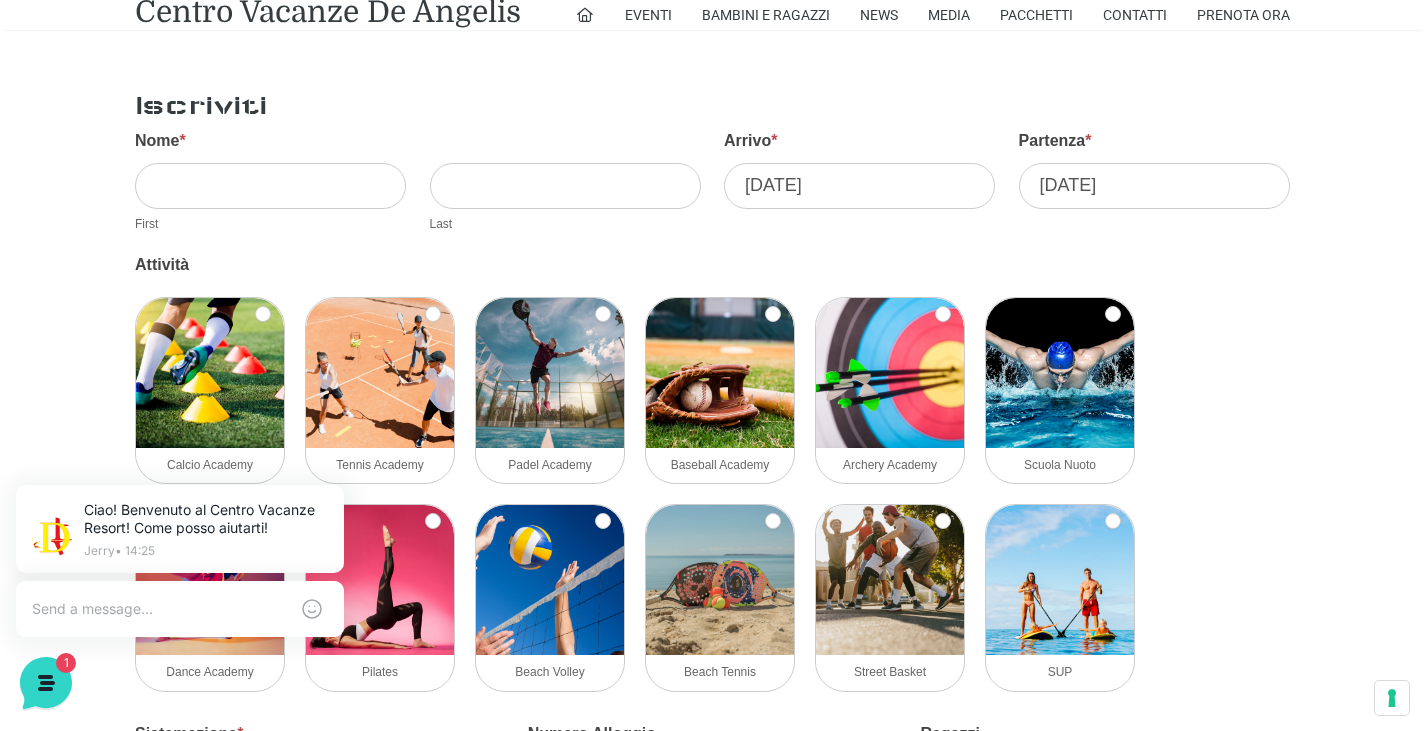 scroll, scrollTop: 2799, scrollLeft: 0, axis: vertical 